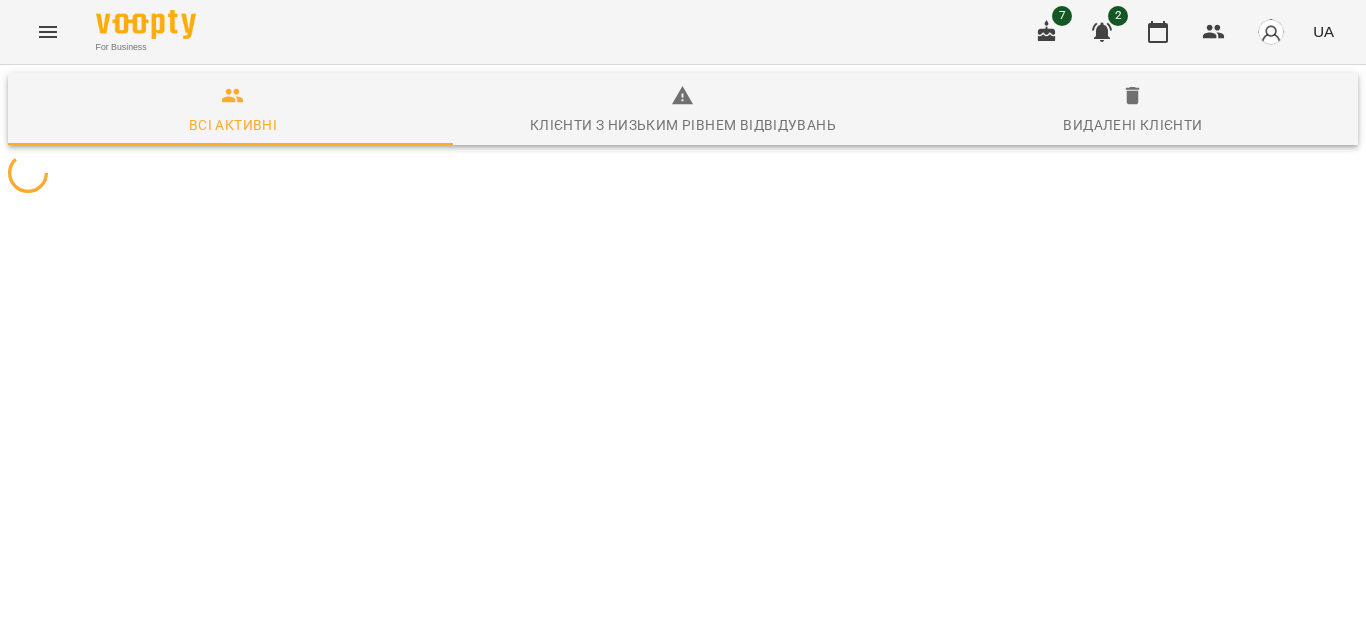 scroll, scrollTop: 0, scrollLeft: 0, axis: both 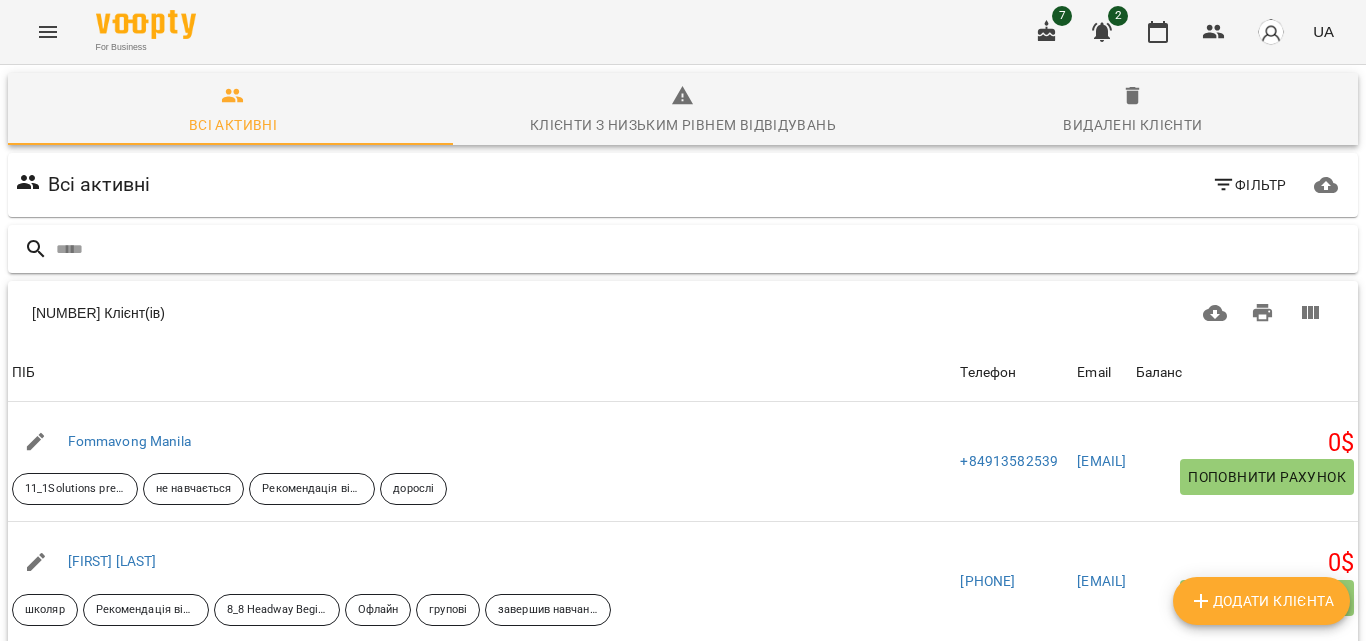 click at bounding box center (703, 249) 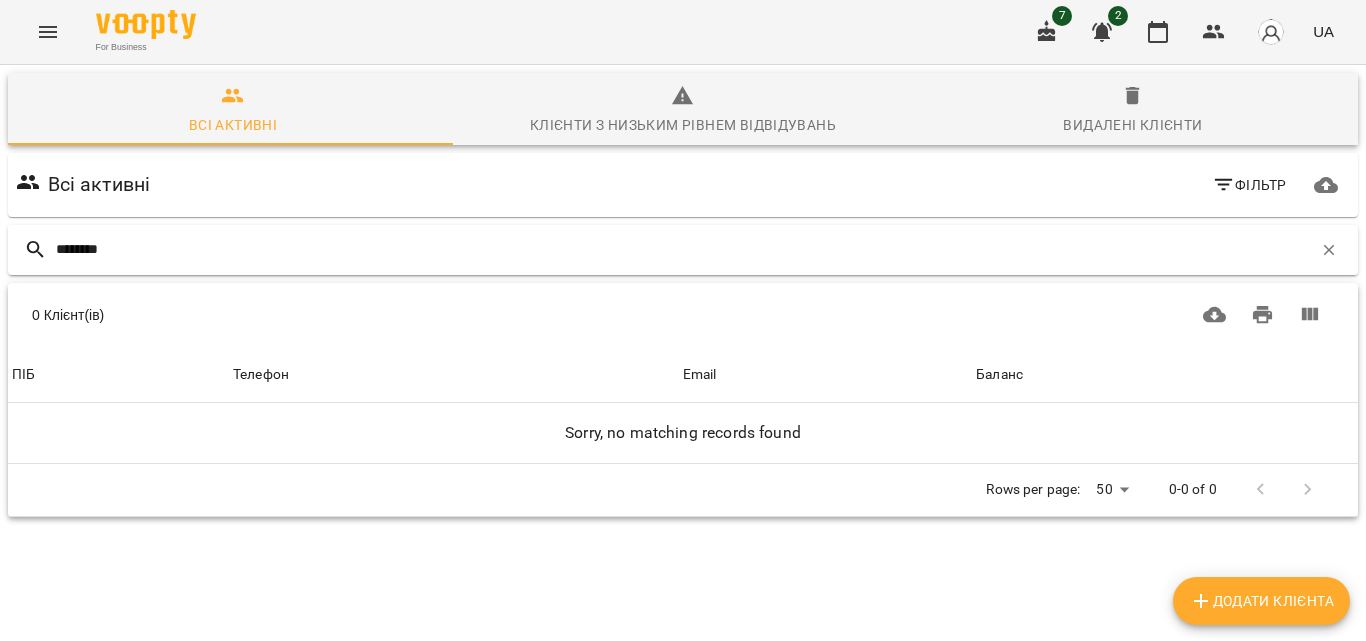 type on "********" 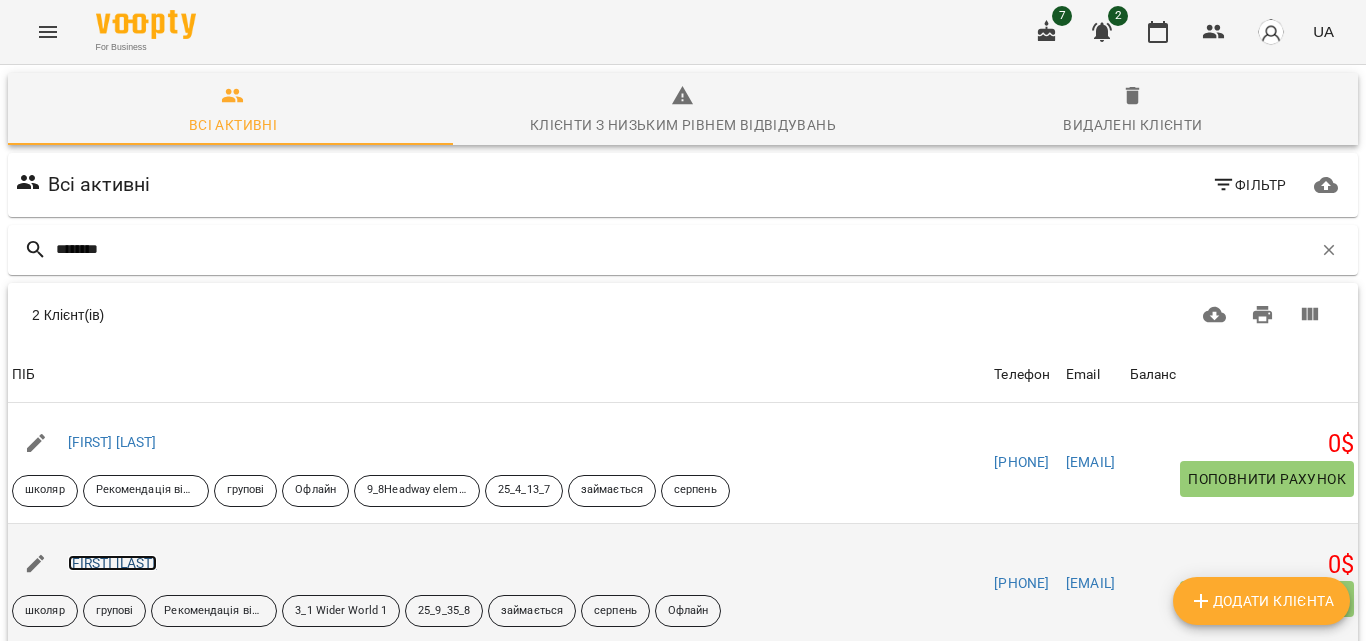 click on "[FIRST] [LAST]" at bounding box center (112, 563) 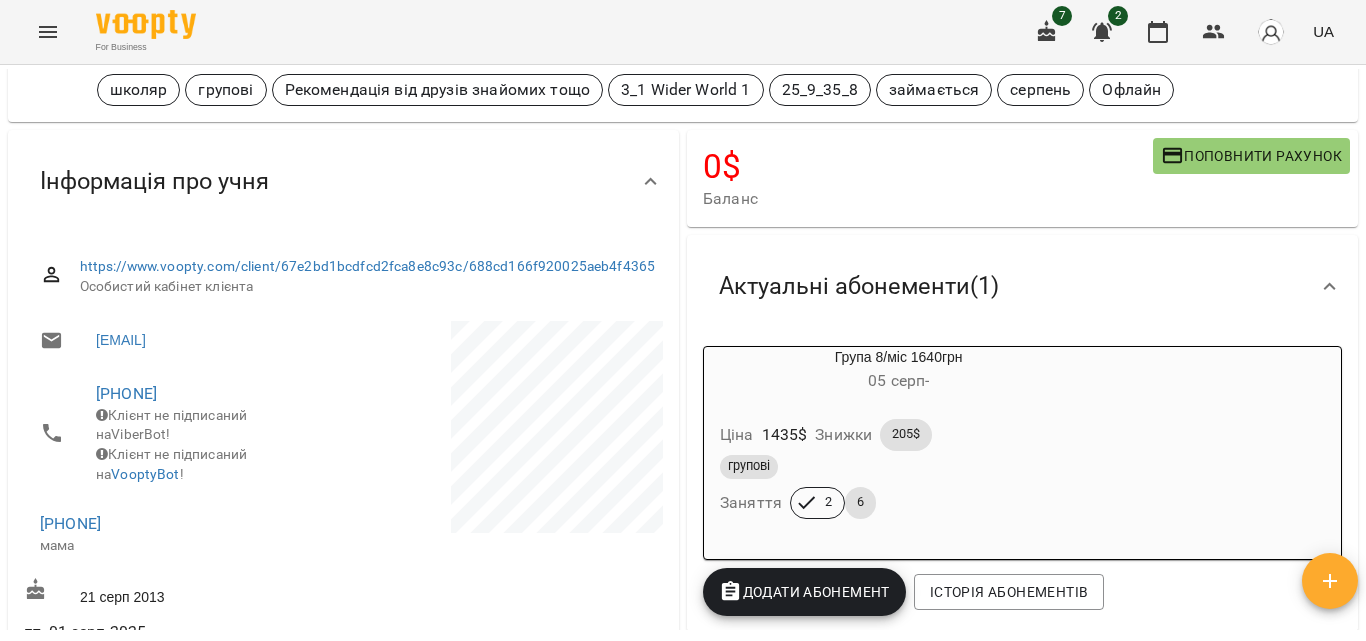 scroll, scrollTop: 0, scrollLeft: 0, axis: both 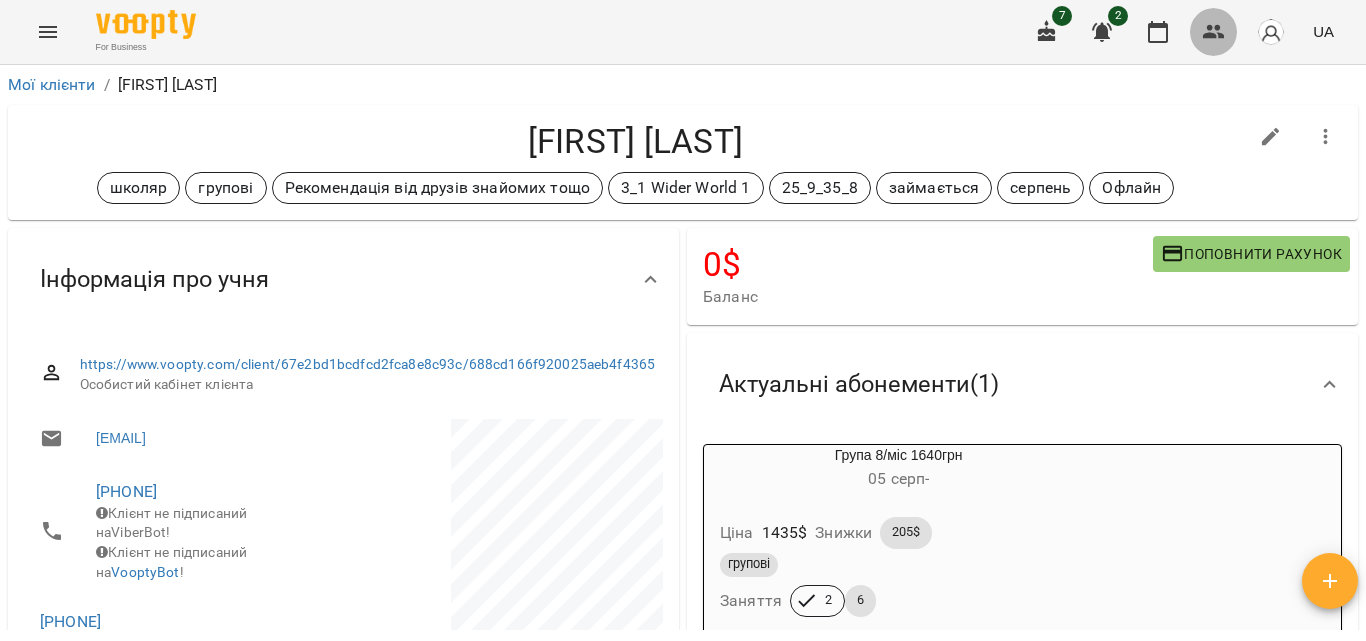 click 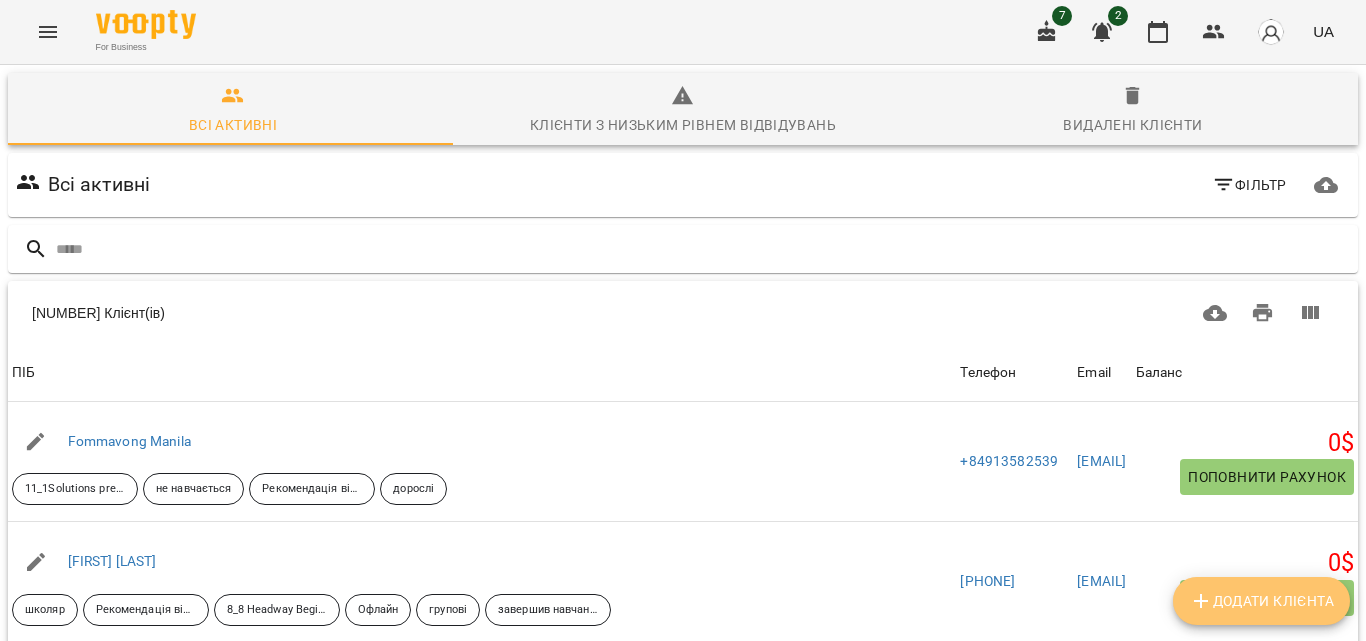 click on "Додати клієнта" at bounding box center (1261, 601) 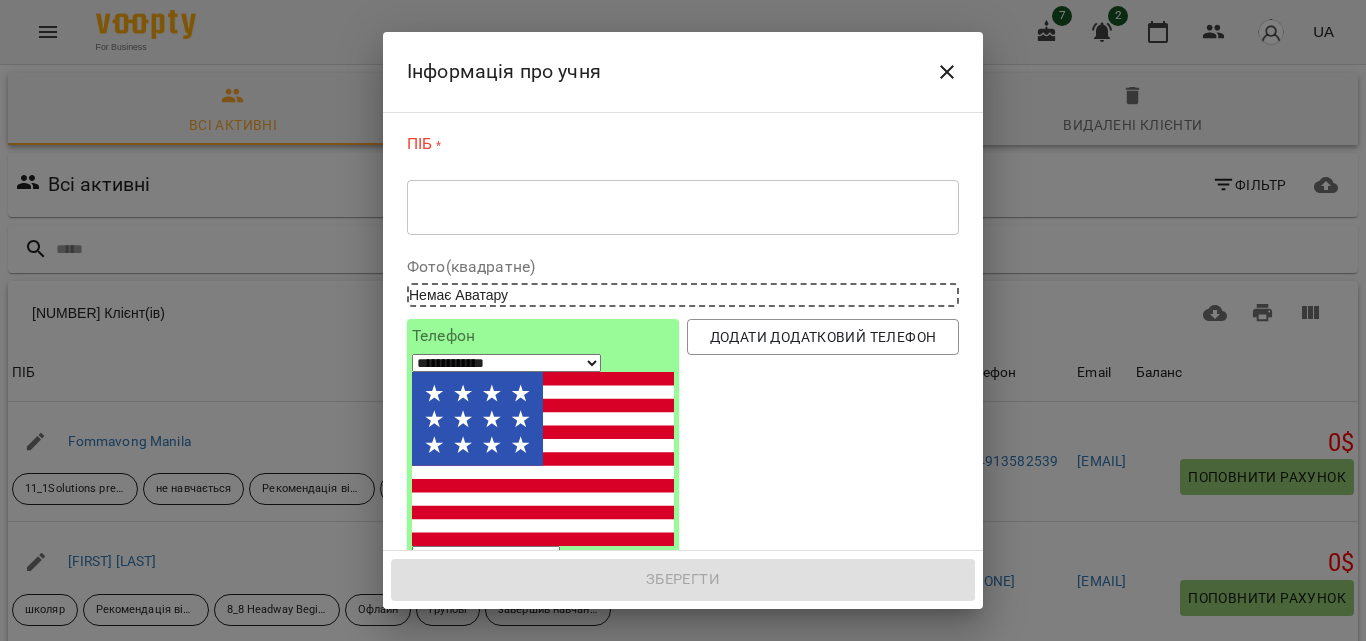 click at bounding box center (683, 207) 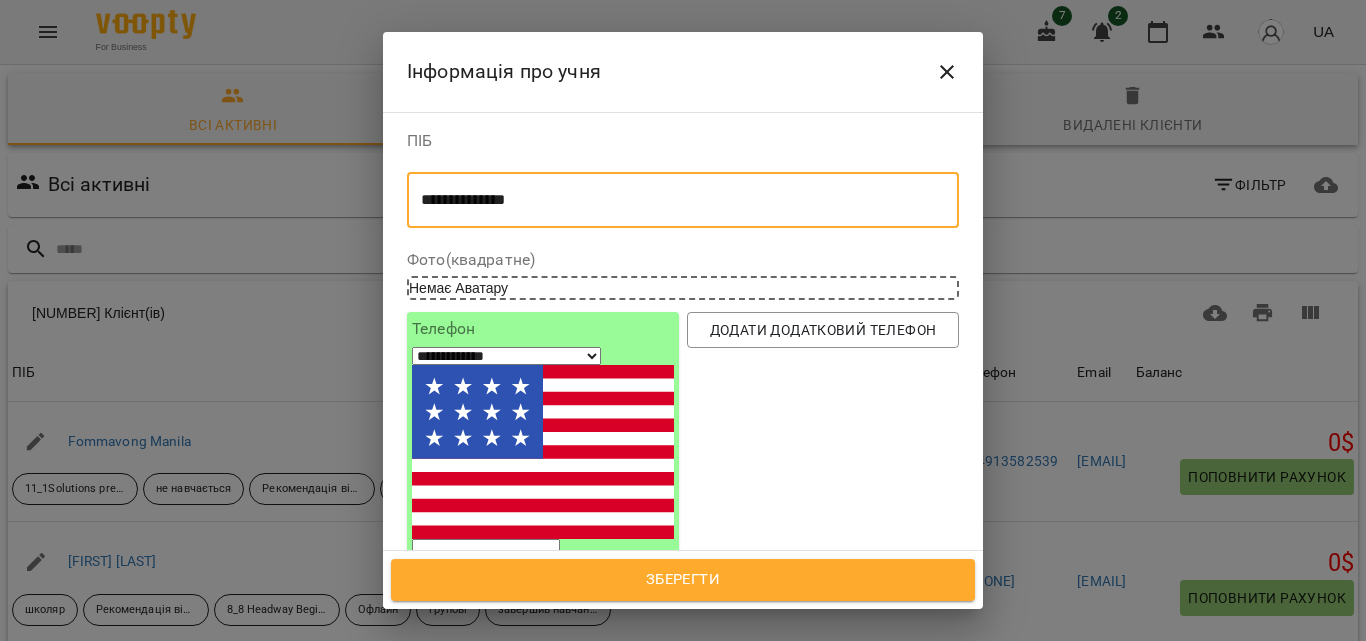 type on "**********" 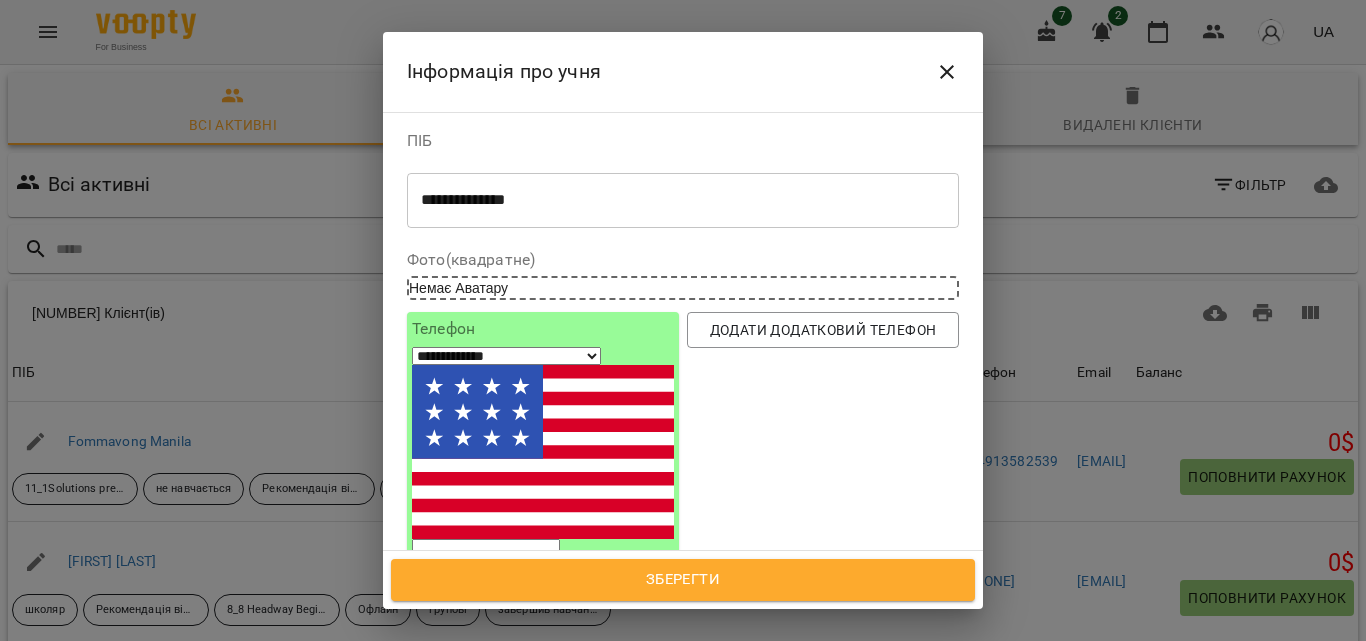 type on "*" 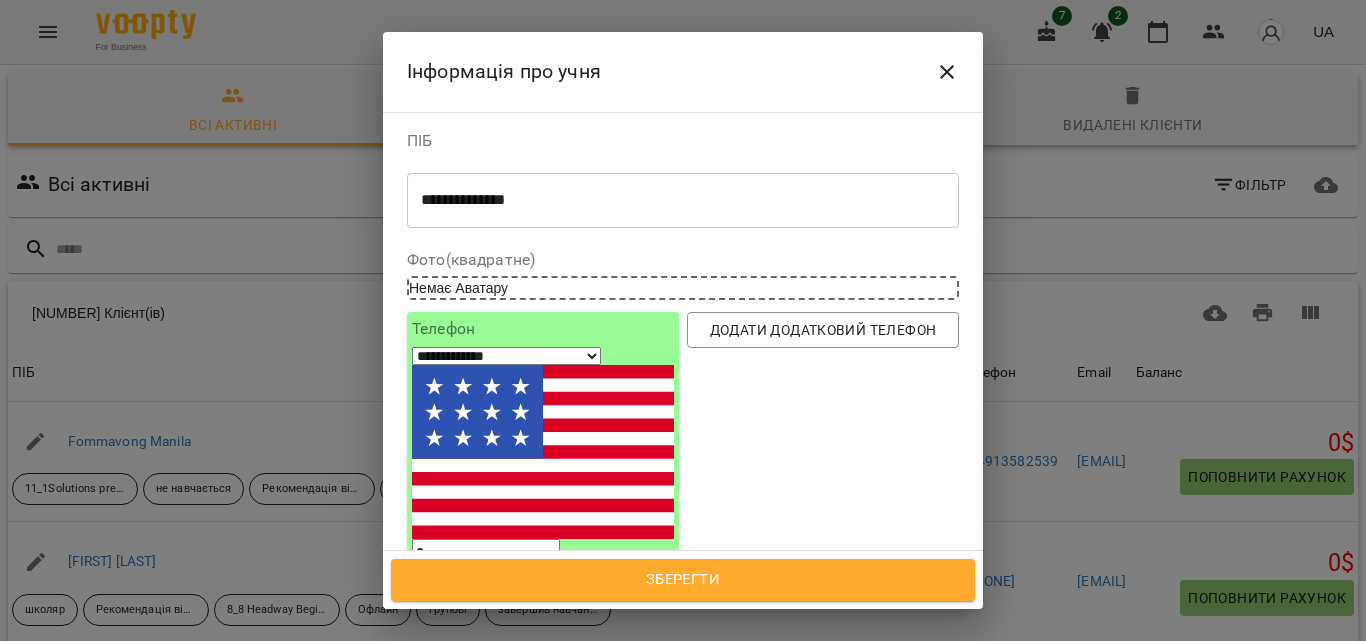 select on "**" 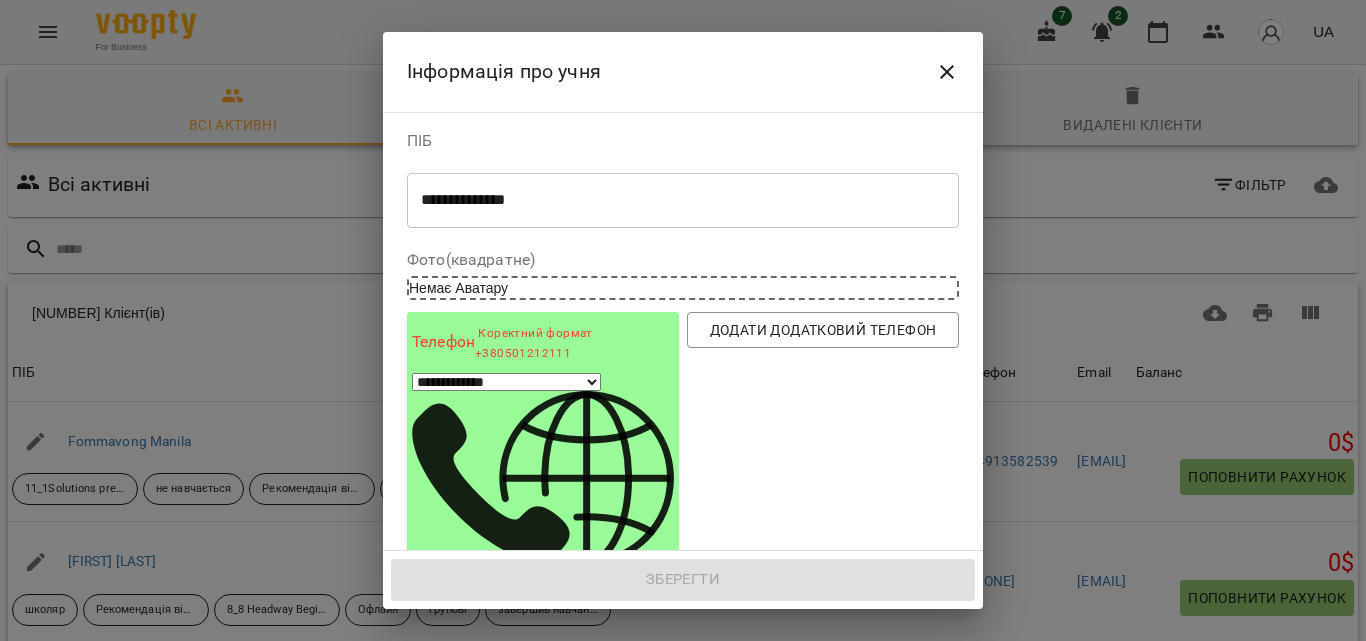 type on "***" 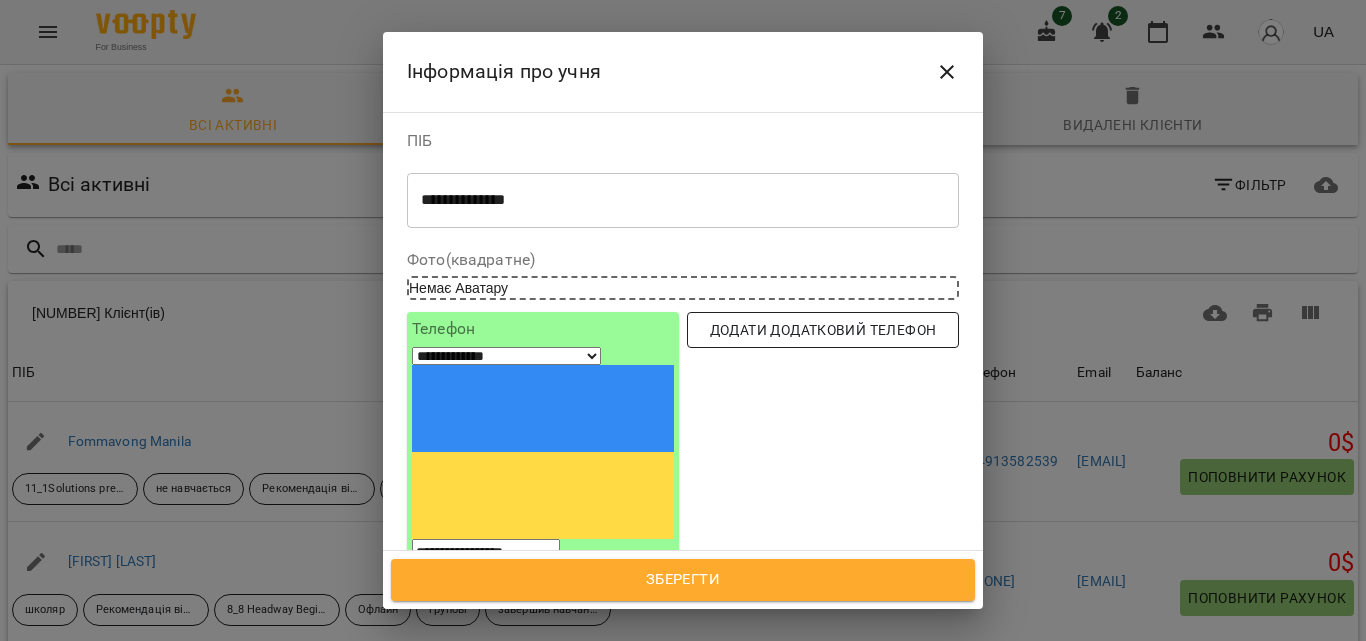 type on "**********" 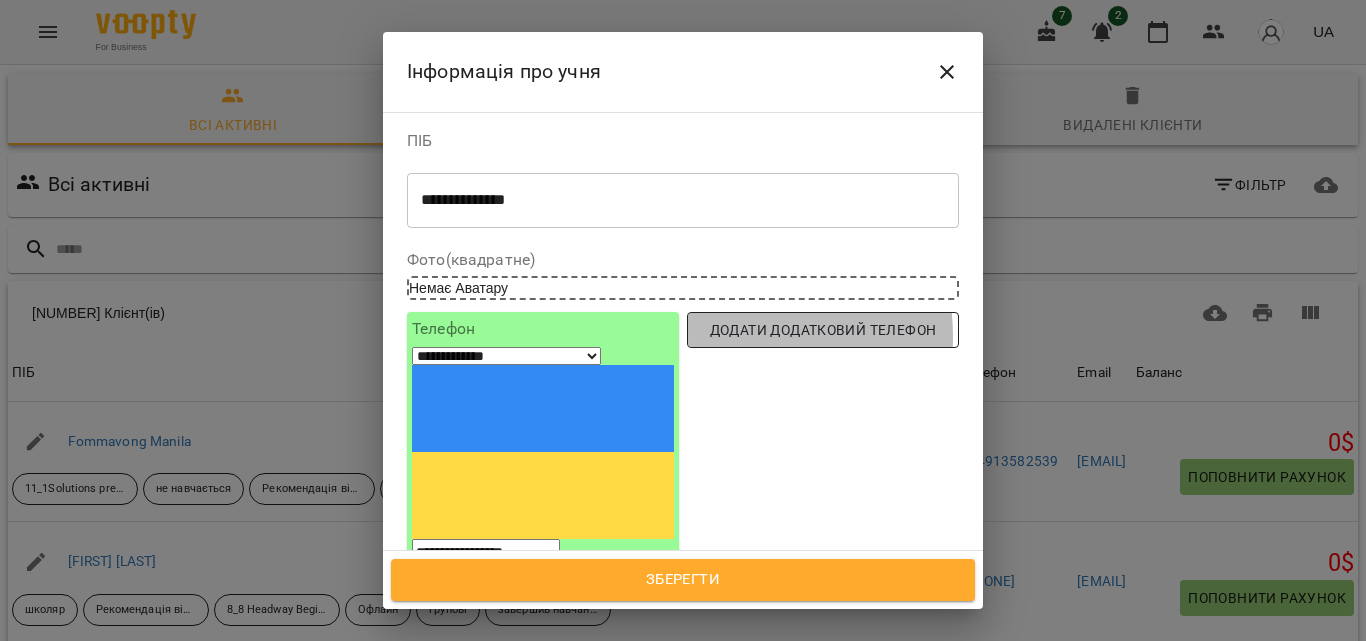 click on "Додати додатковий телефон" at bounding box center (823, 330) 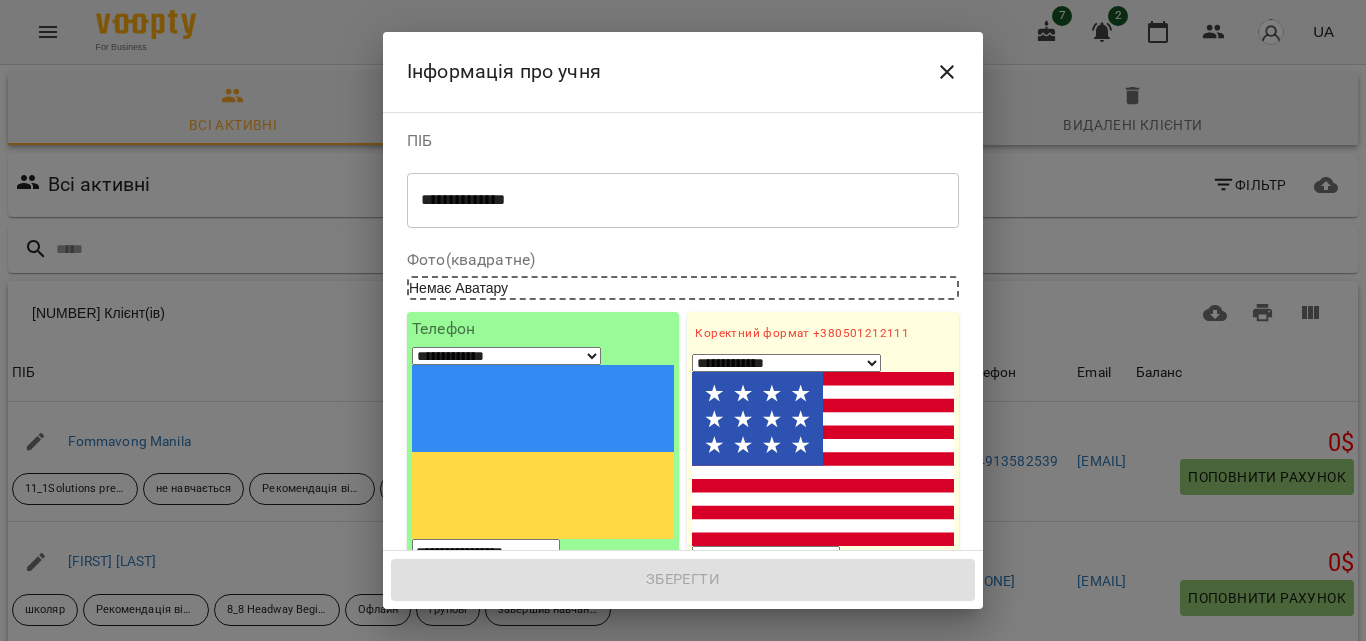click at bounding box center (766, 559) 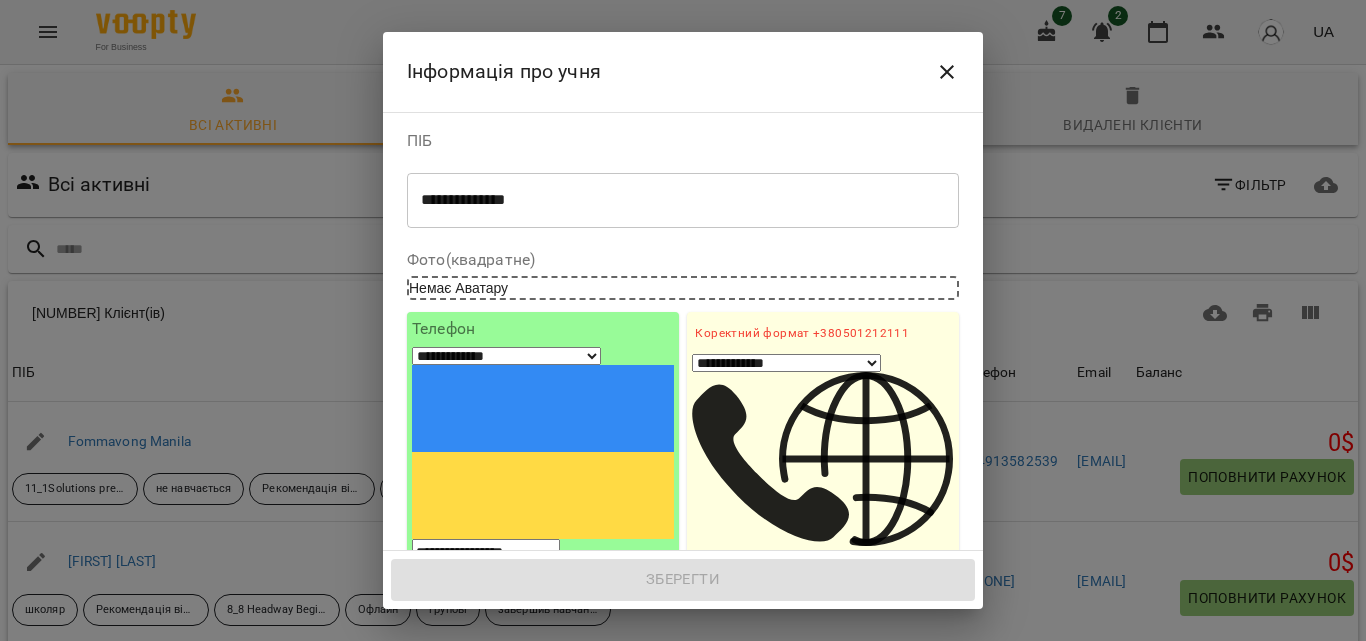 select on "**" 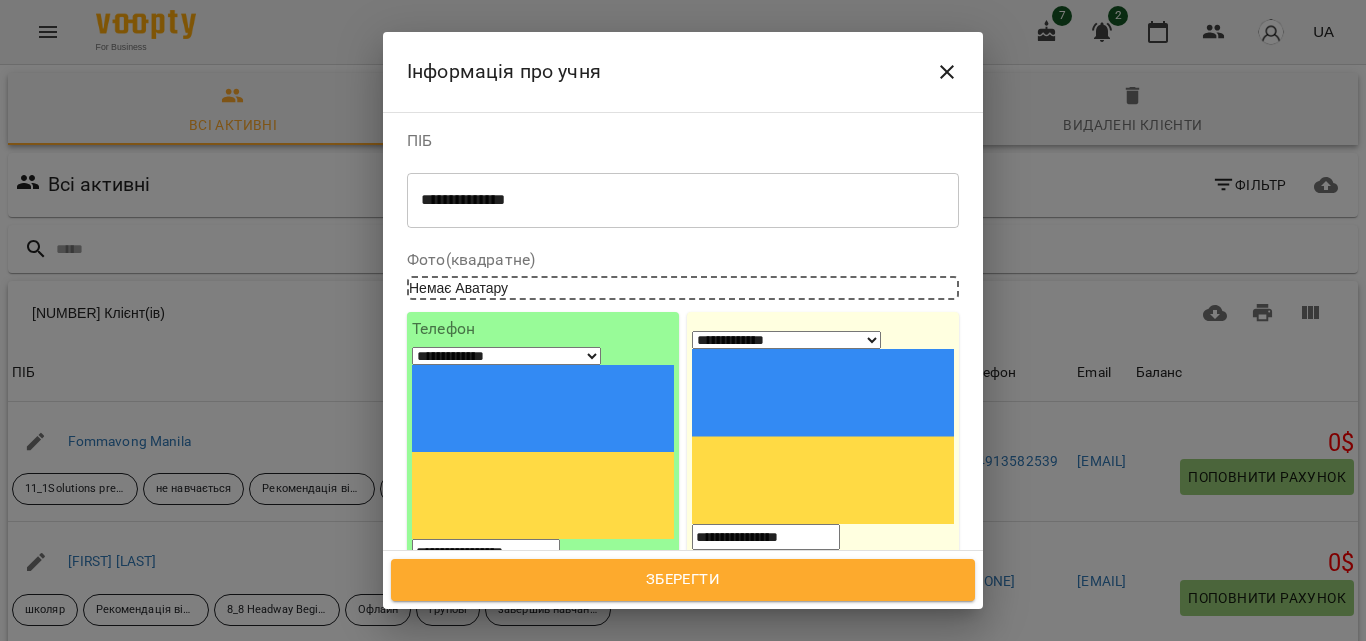 type on "**********" 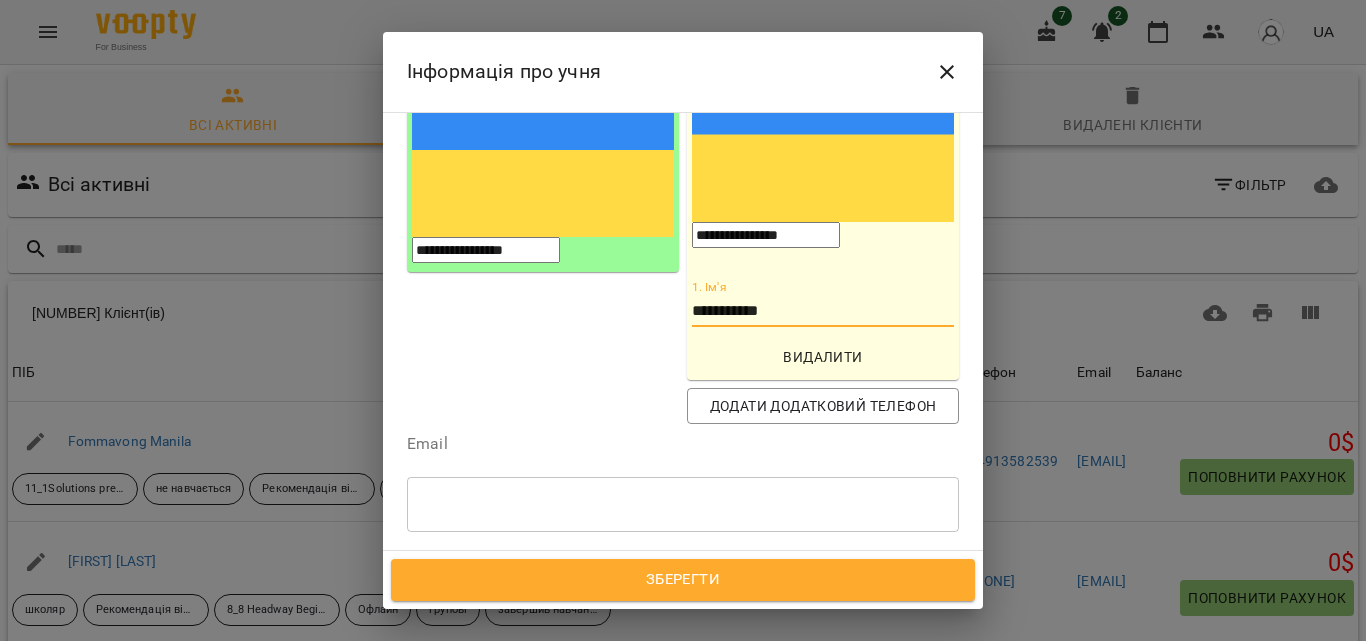 scroll, scrollTop: 319, scrollLeft: 0, axis: vertical 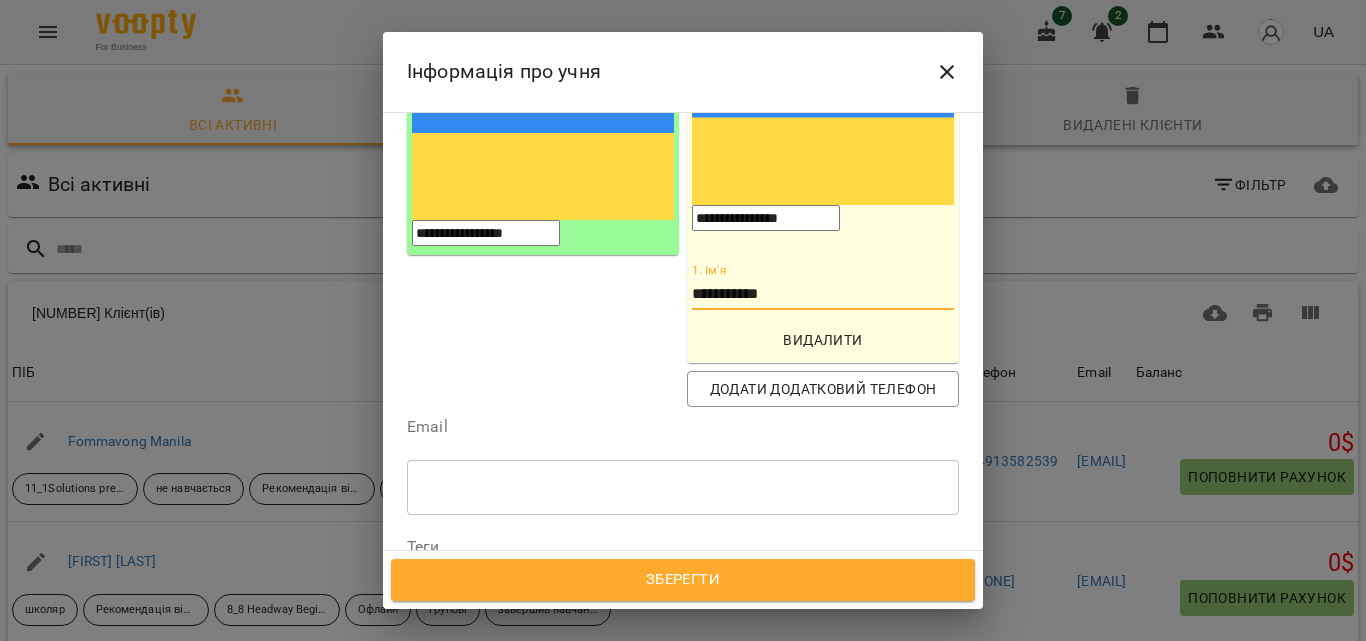 type on "**********" 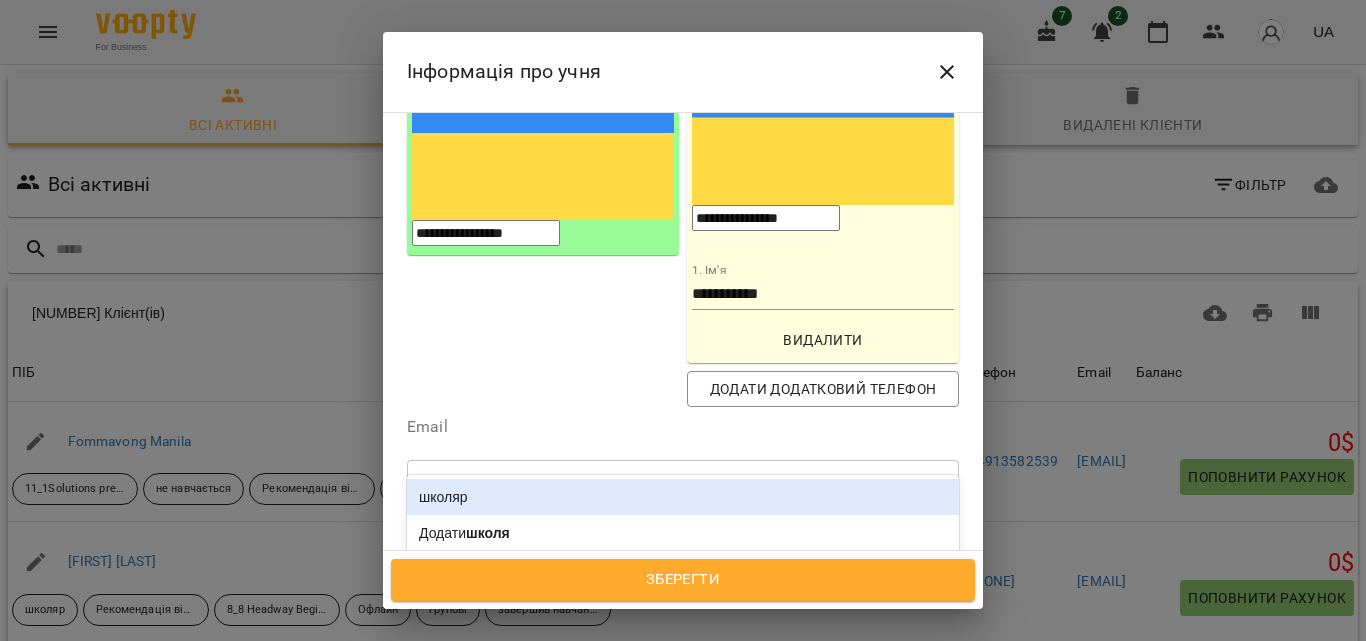 type on "******" 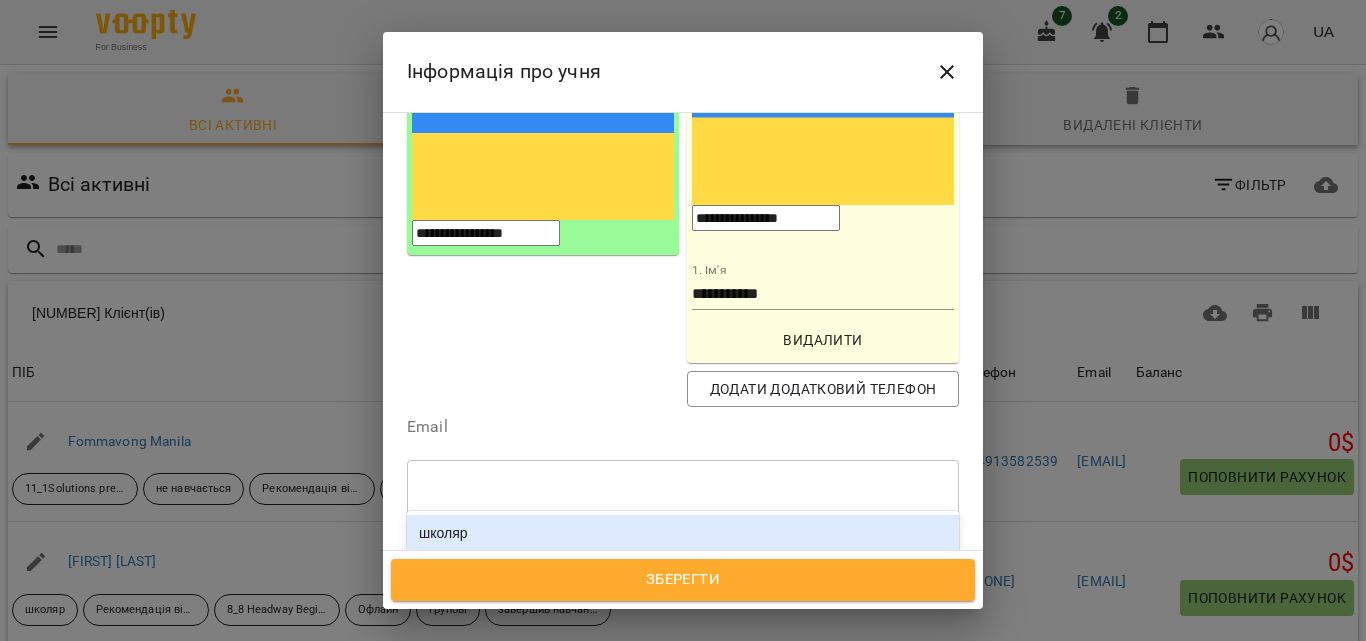 click on "школяр" at bounding box center (683, 533) 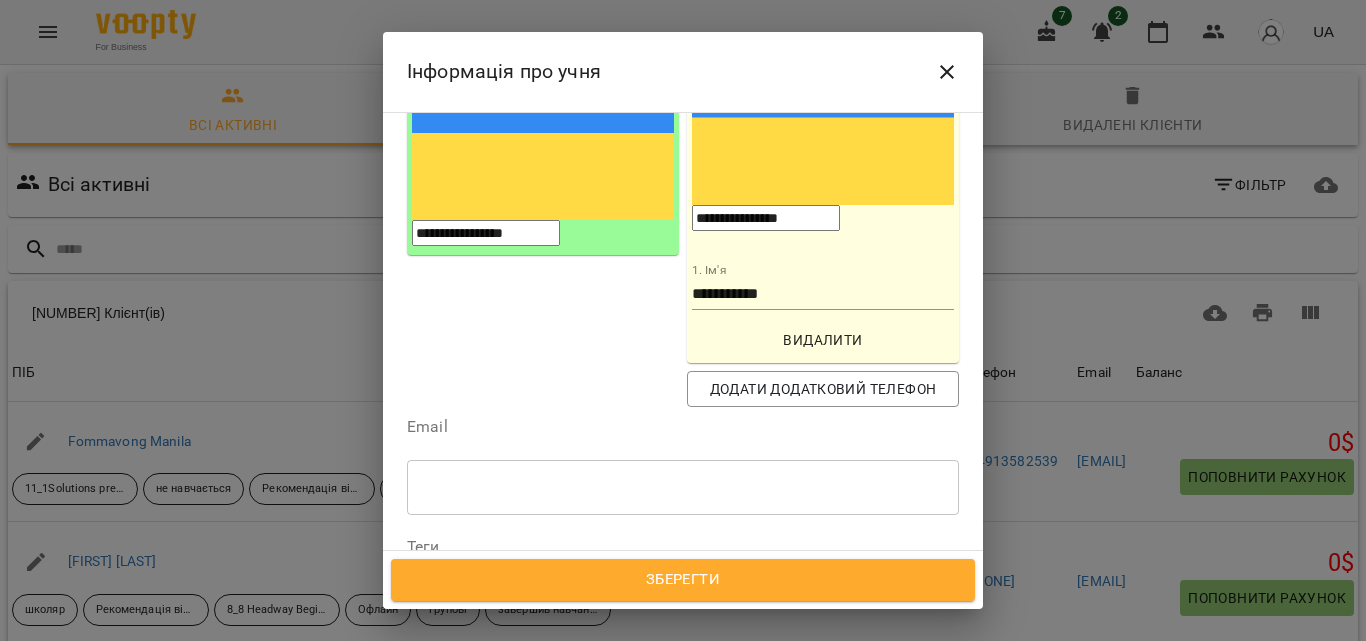 click on "школяр" at bounding box center [646, 581] 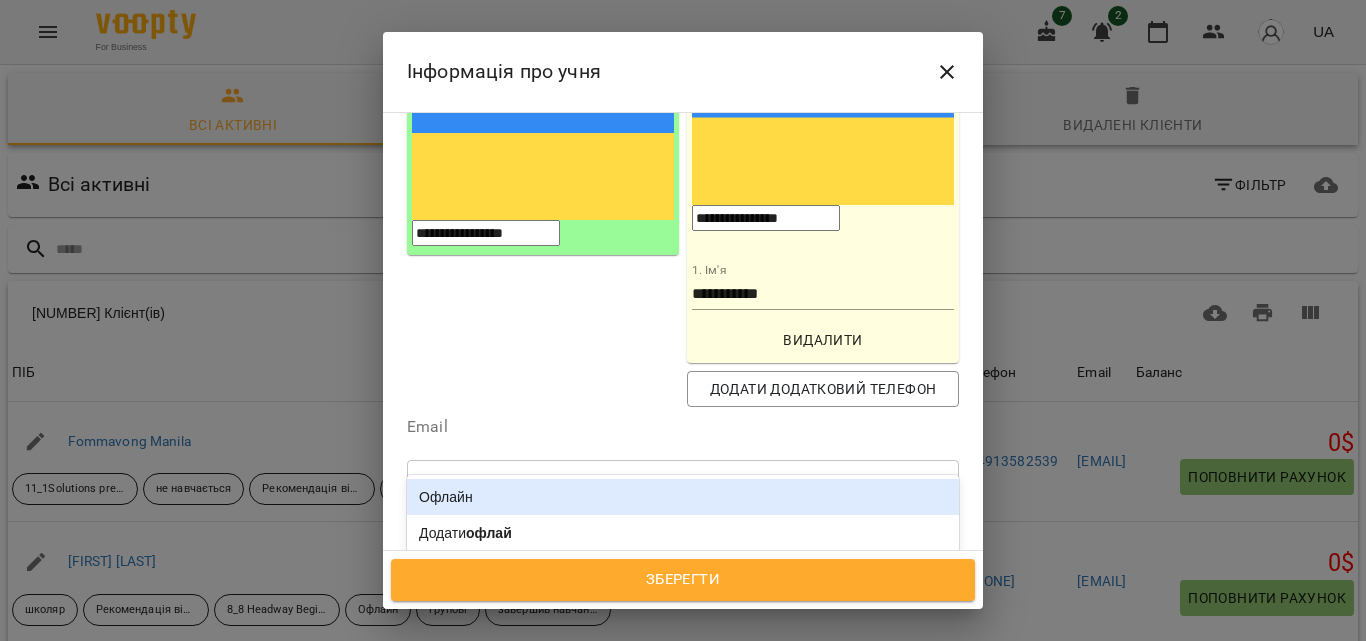 type on "******" 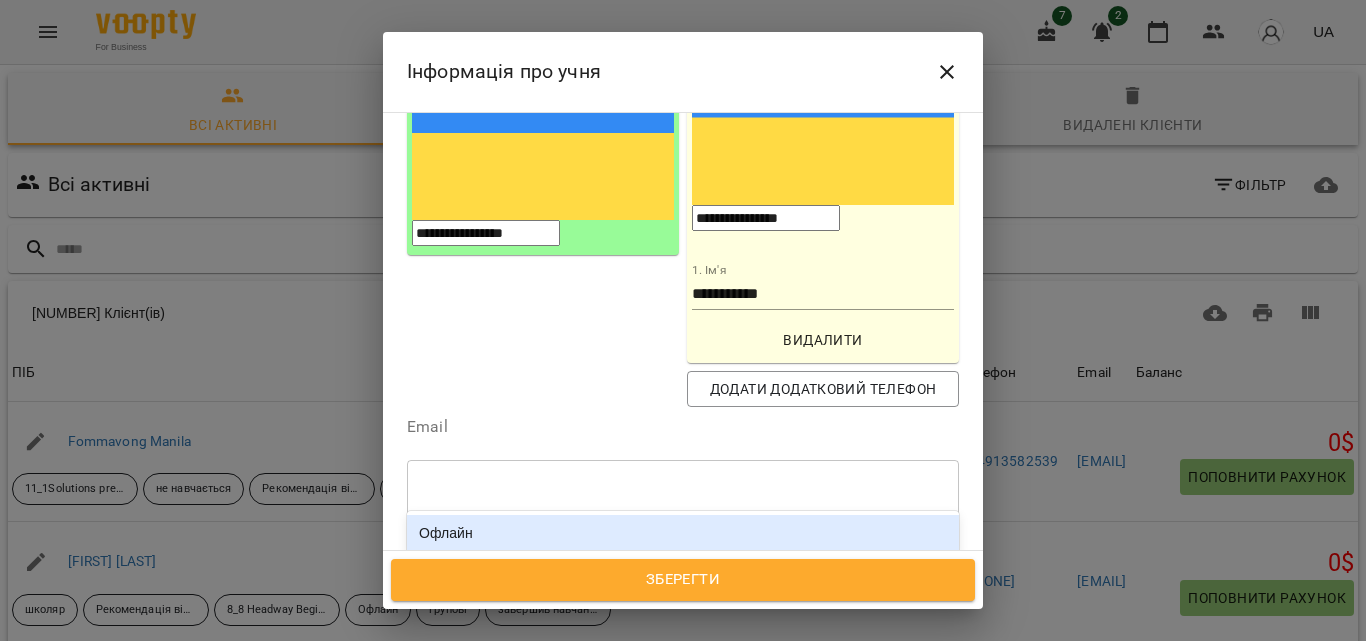 click on "Офлайн" at bounding box center [683, 533] 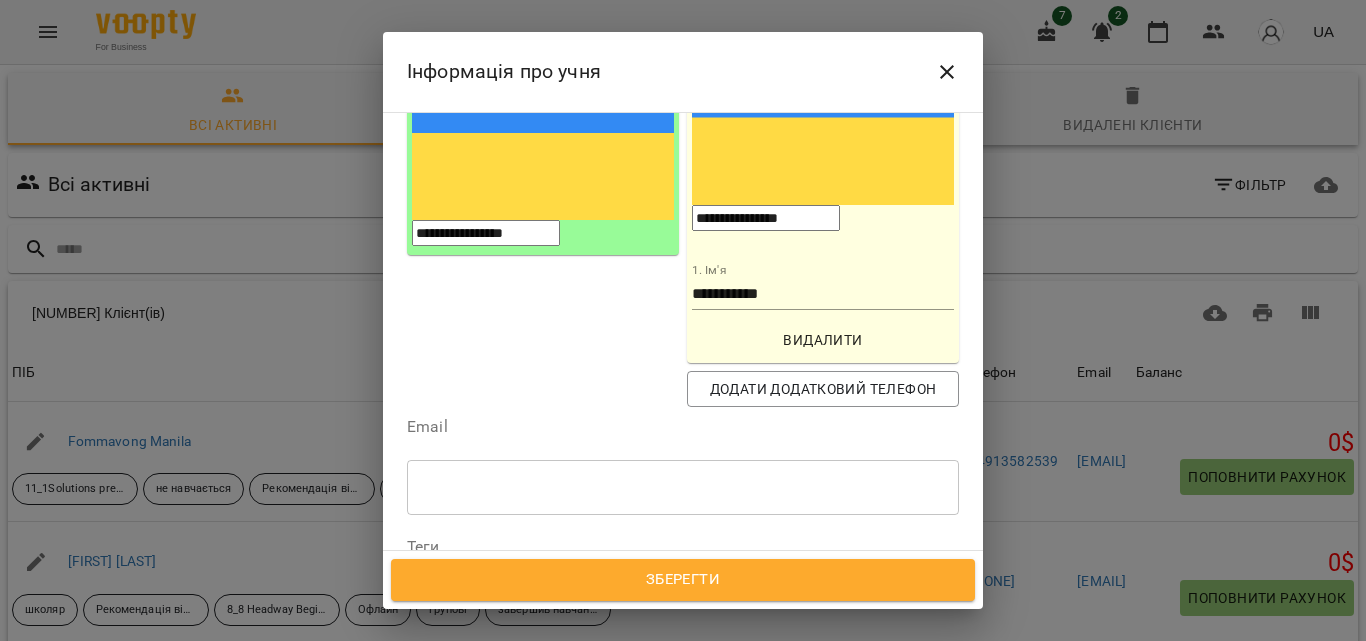 click on "школяр Офлайн" at bounding box center (646, 581) 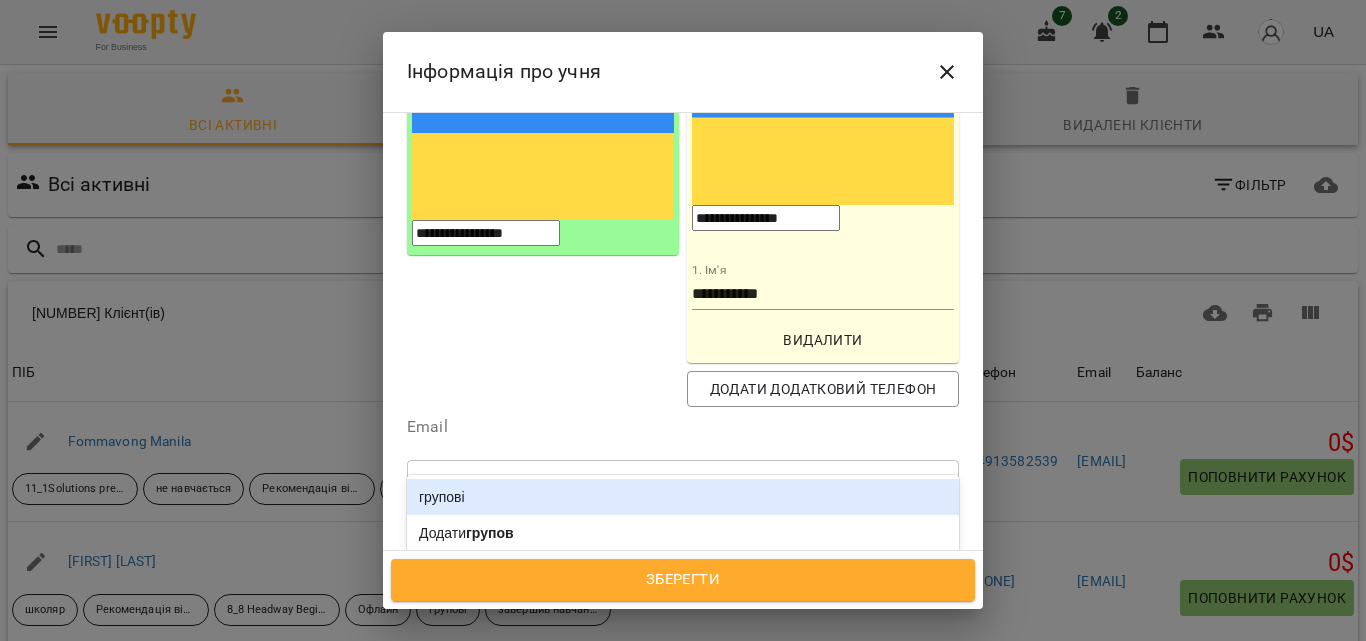 type on "*******" 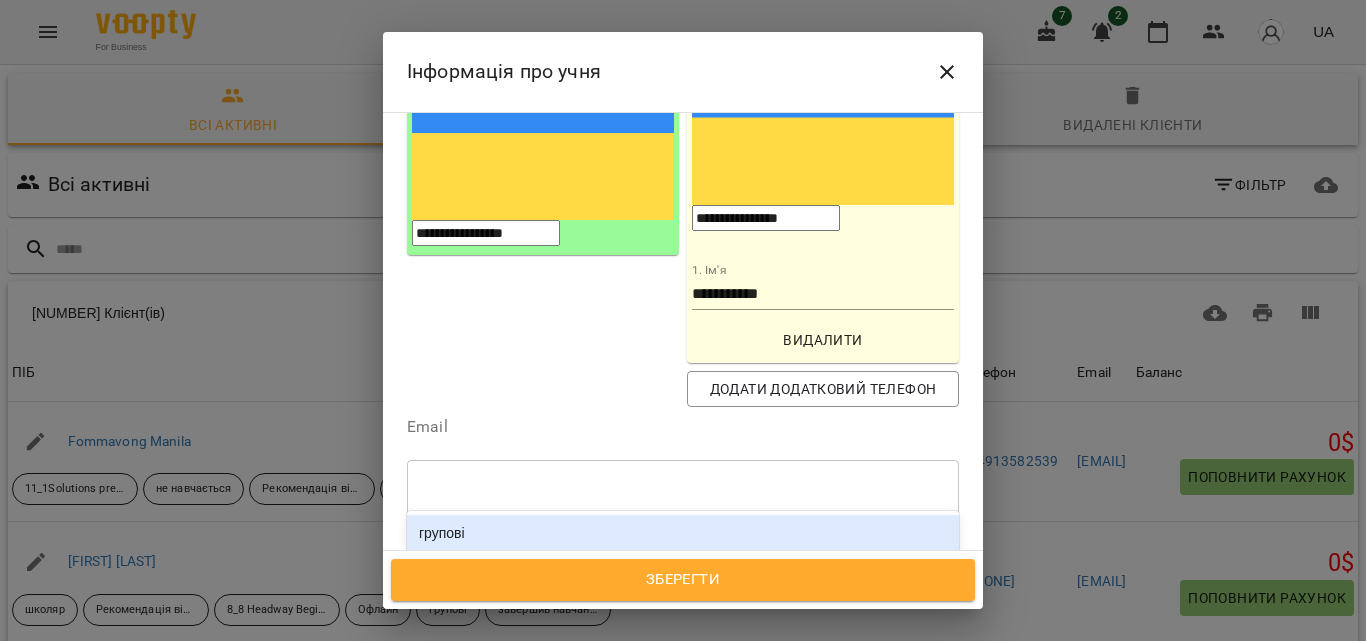click on "групові" at bounding box center (683, 533) 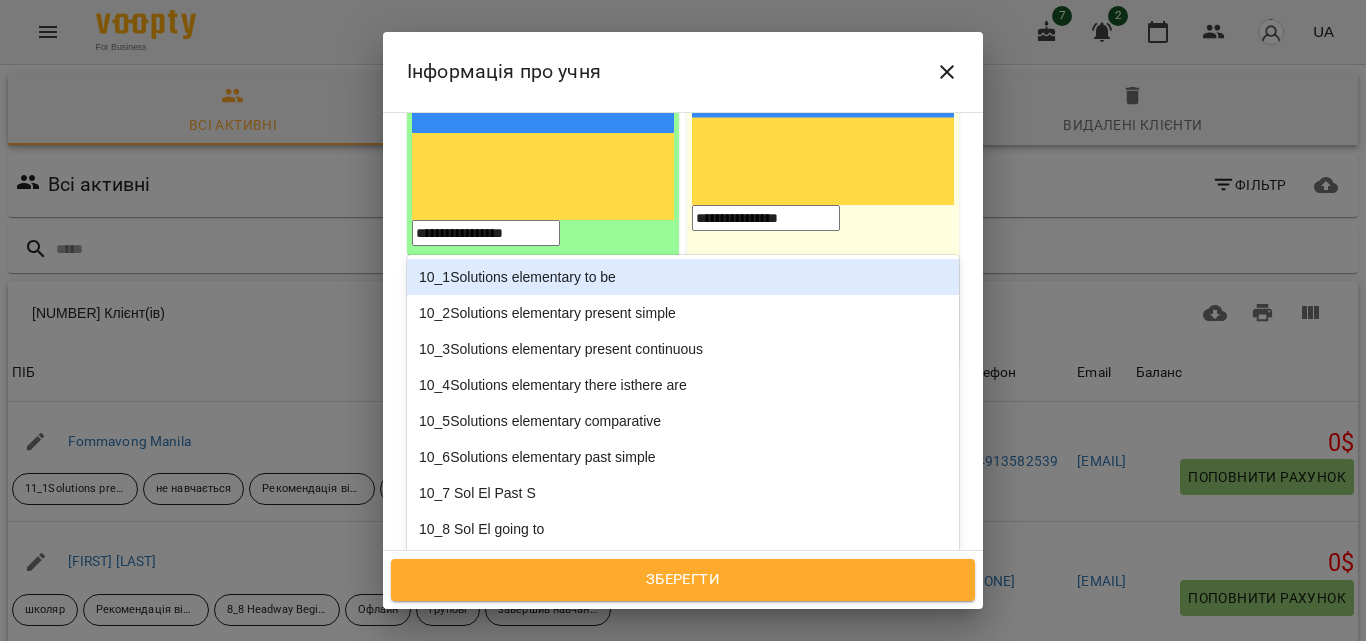 click on "школяр Офлайн групові" at bounding box center (646, 581) 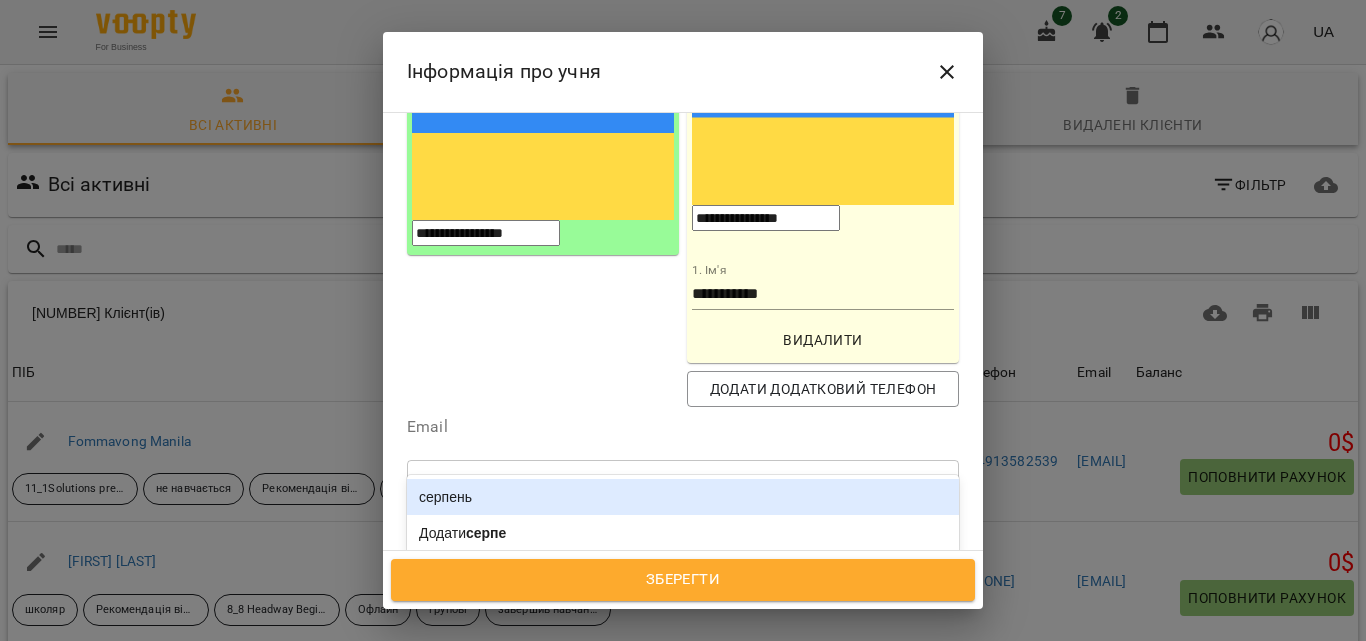 type on "******" 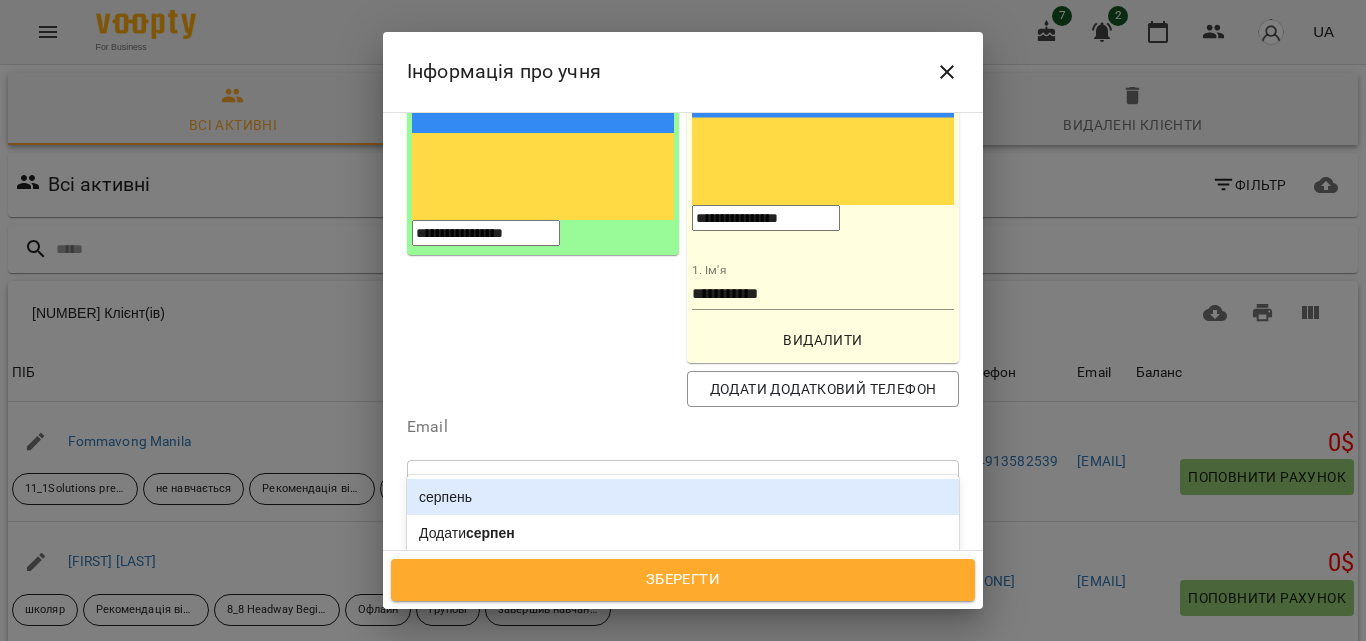 click on "серпень" at bounding box center (683, 497) 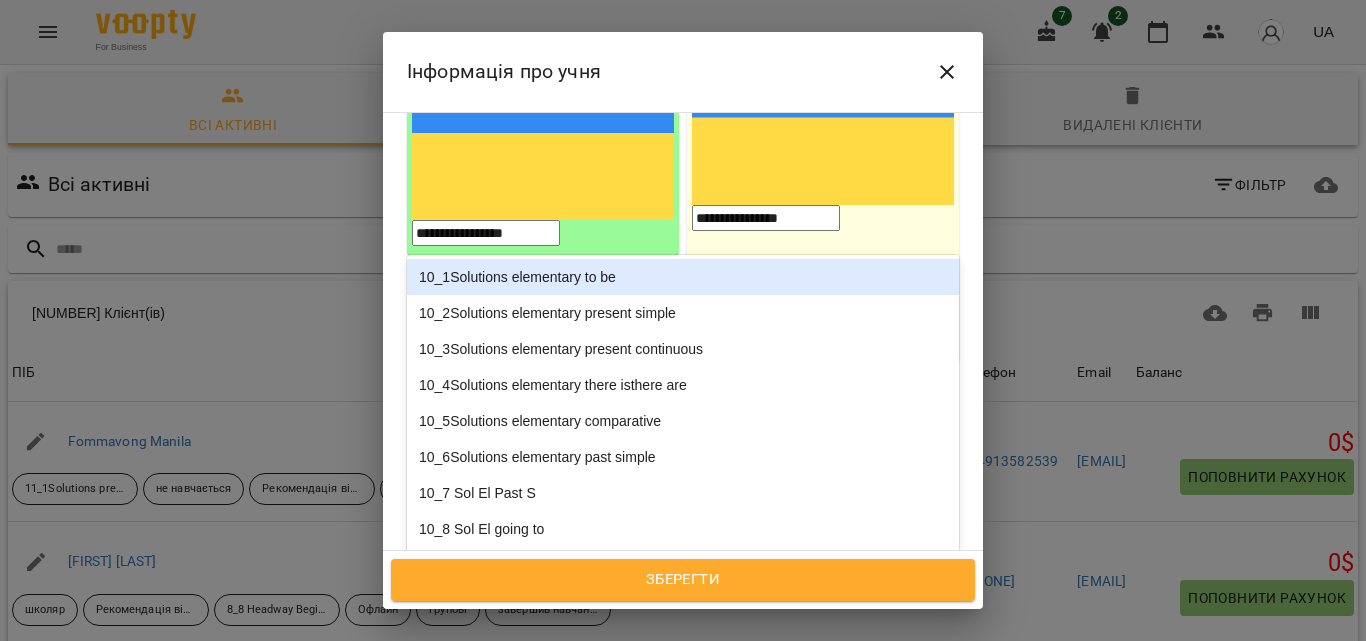 click on "школяр Офлайн групові серпень" at bounding box center [646, 581] 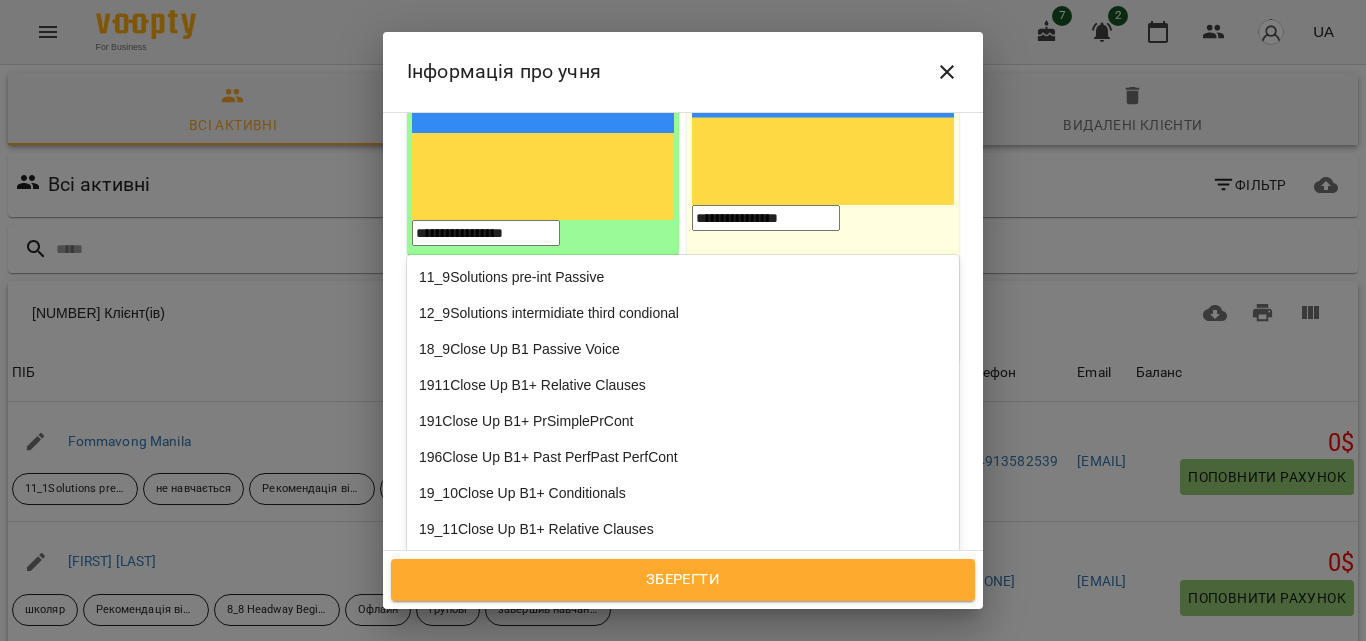 type on "**" 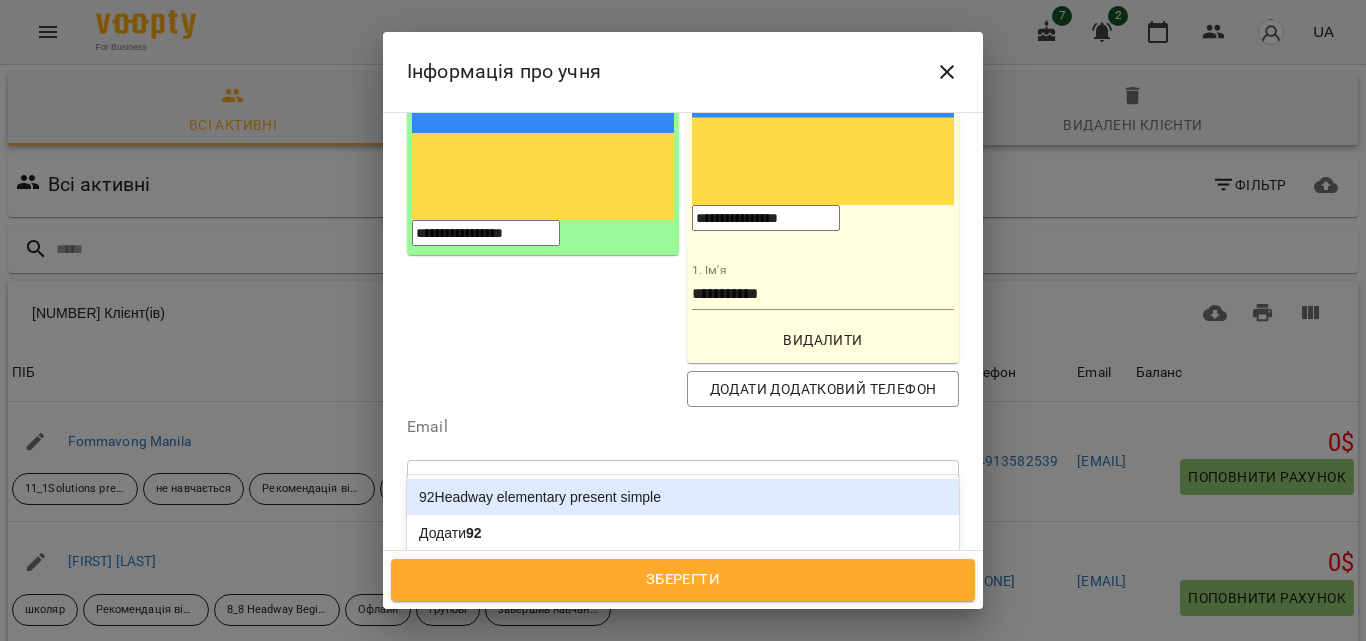 click on "92Headway elementary present simple" at bounding box center [683, 497] 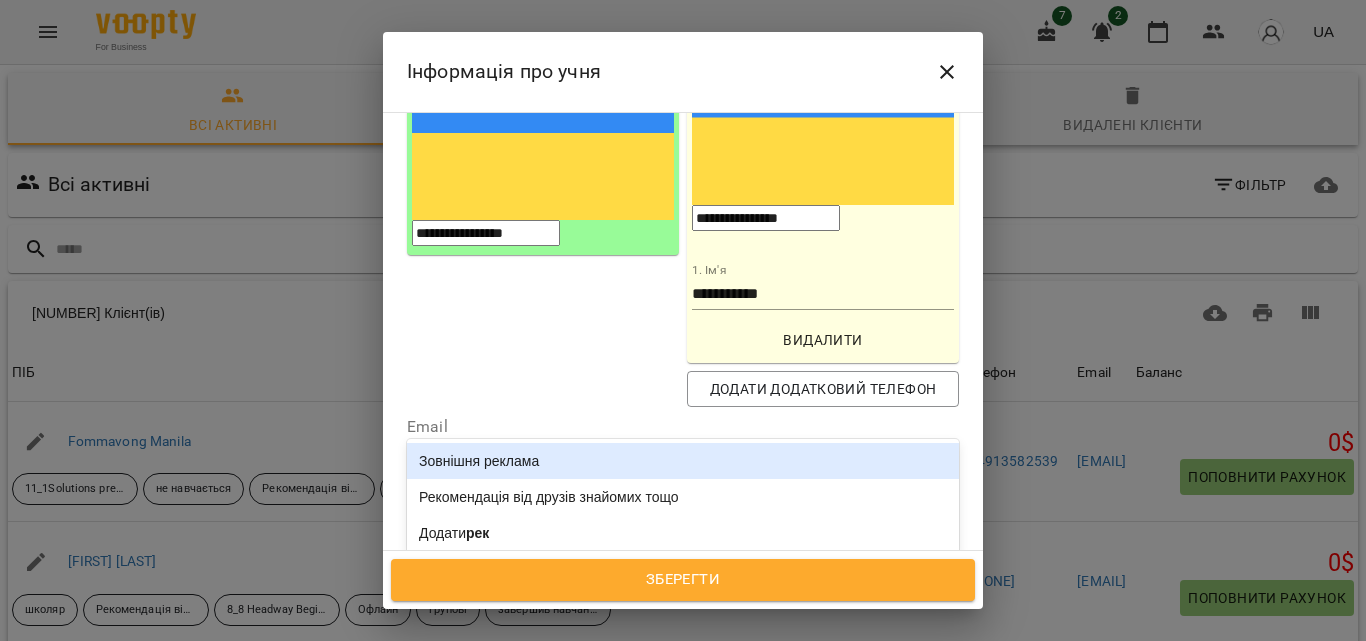 type on "****" 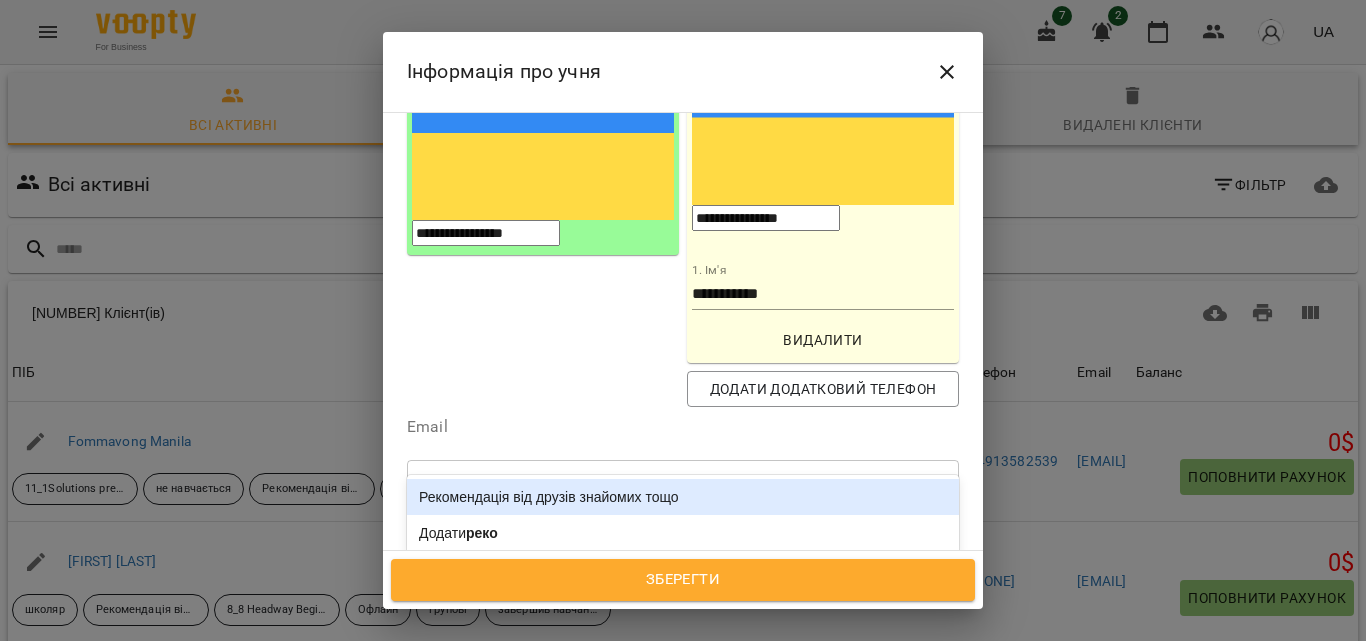click on "Рекомендація від друзів знайомих тощо" at bounding box center (683, 497) 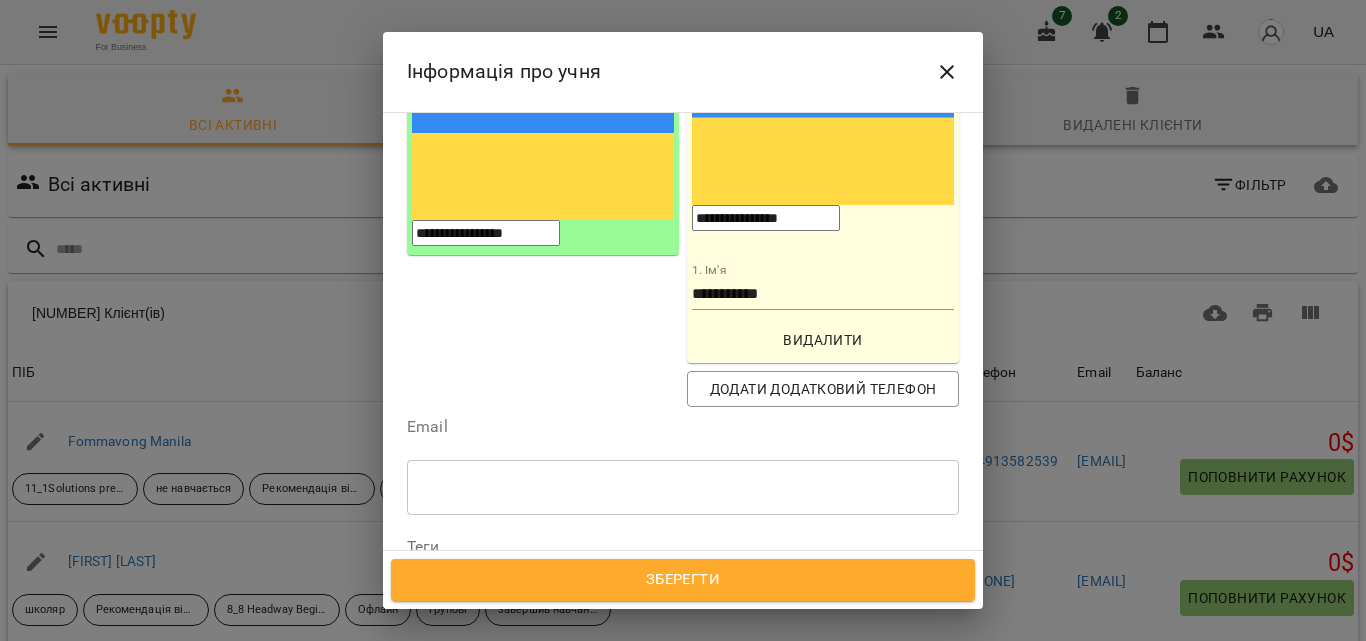 click on "Дата народження" at bounding box center [683, 682] 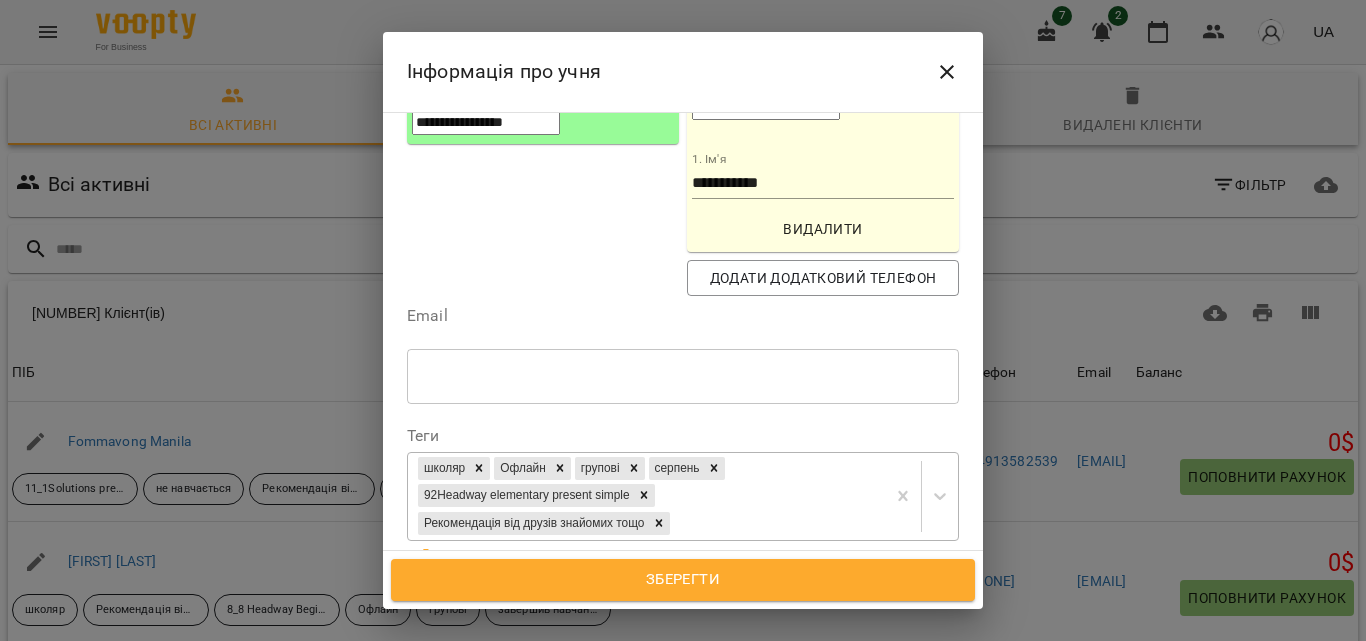 scroll, scrollTop: 468, scrollLeft: 0, axis: vertical 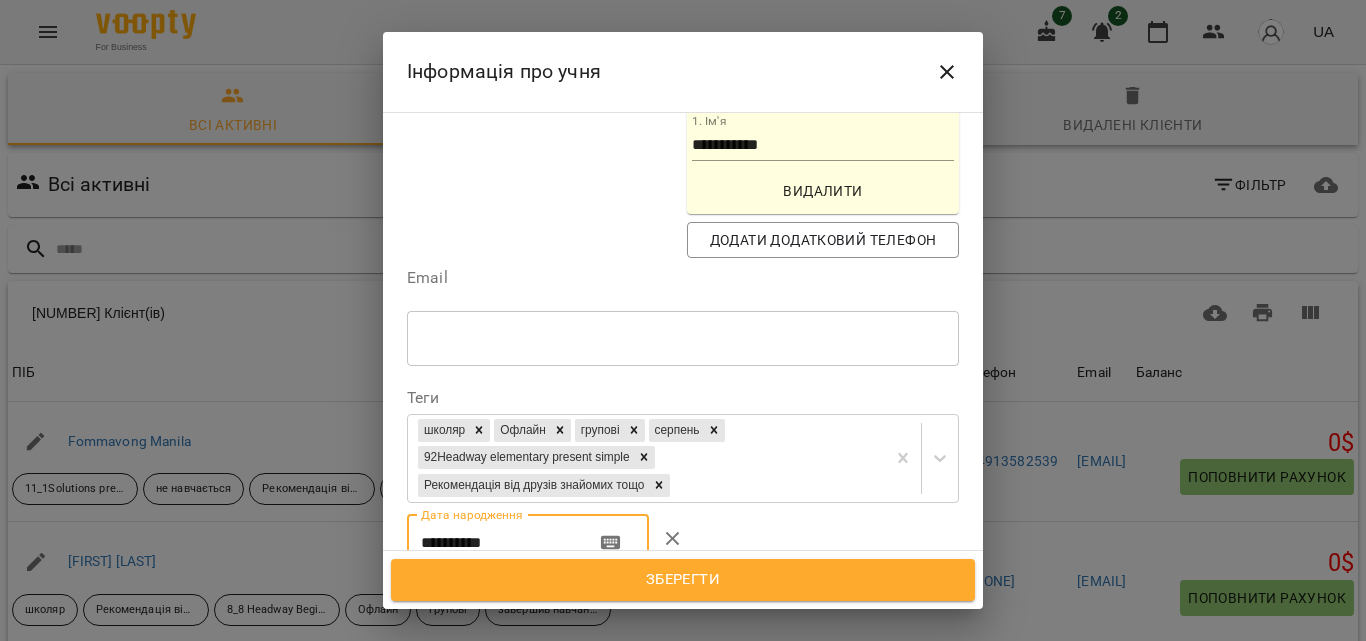 type on "**********" 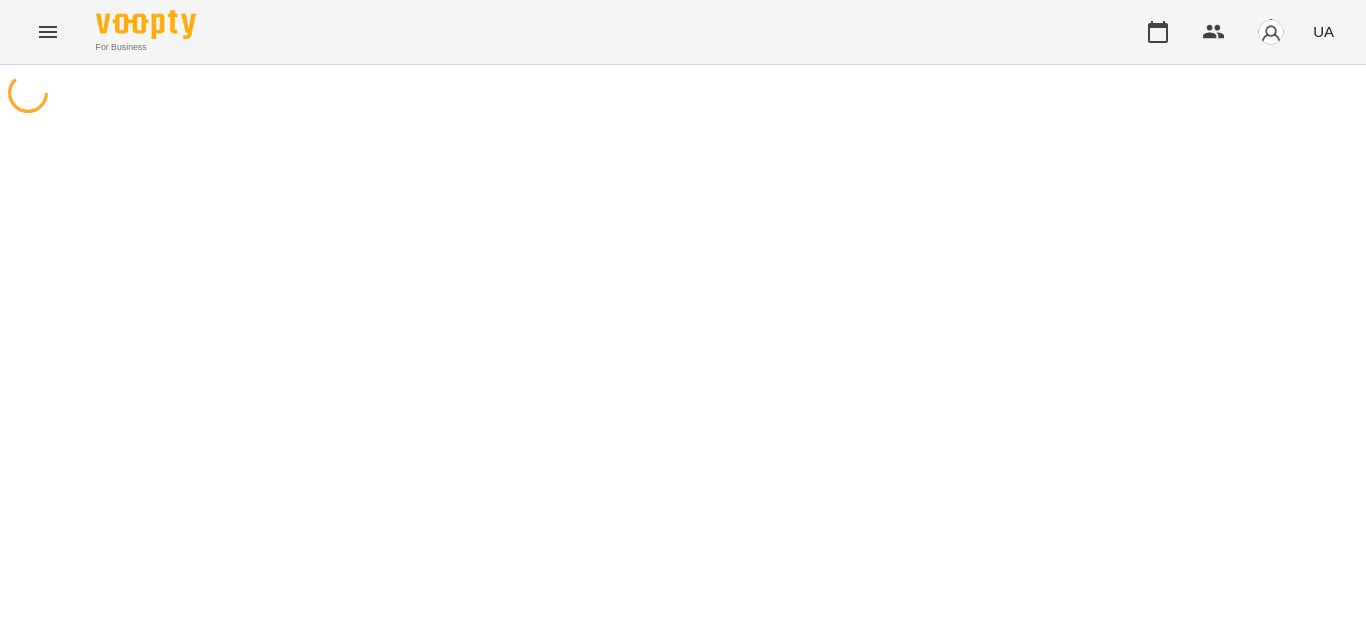 scroll, scrollTop: 0, scrollLeft: 0, axis: both 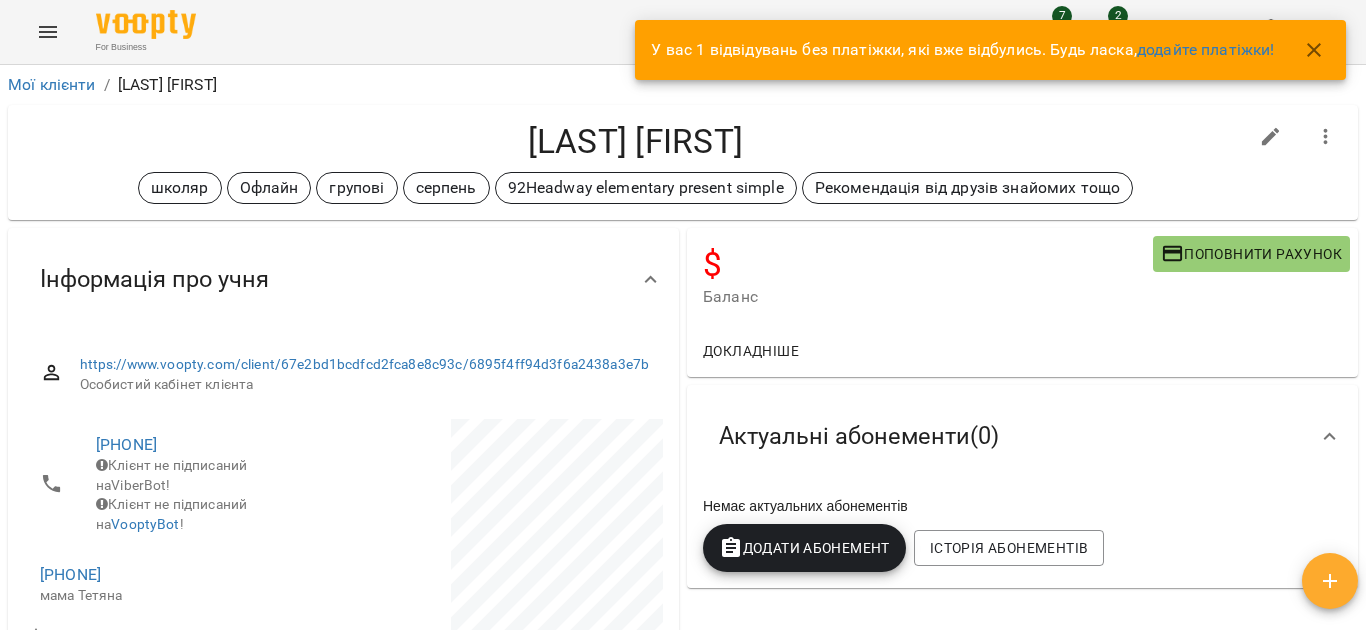 click at bounding box center [1326, 137] 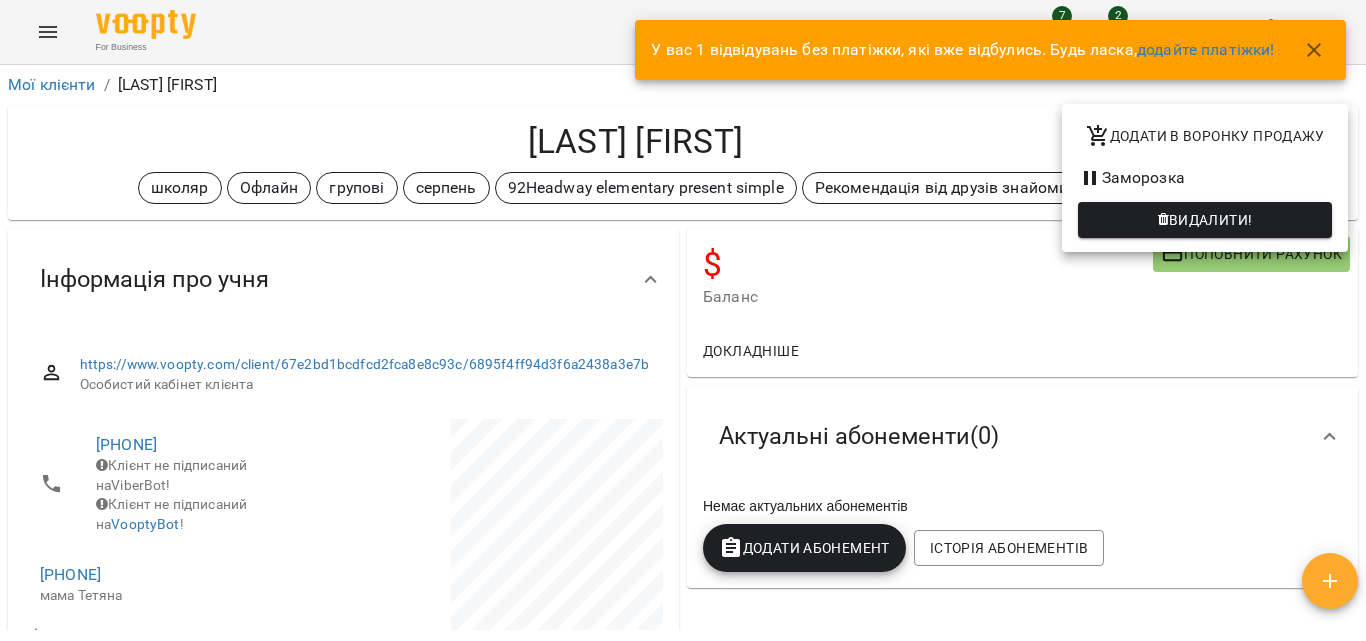 click on "Додати в воронку продажу" at bounding box center [1205, 136] 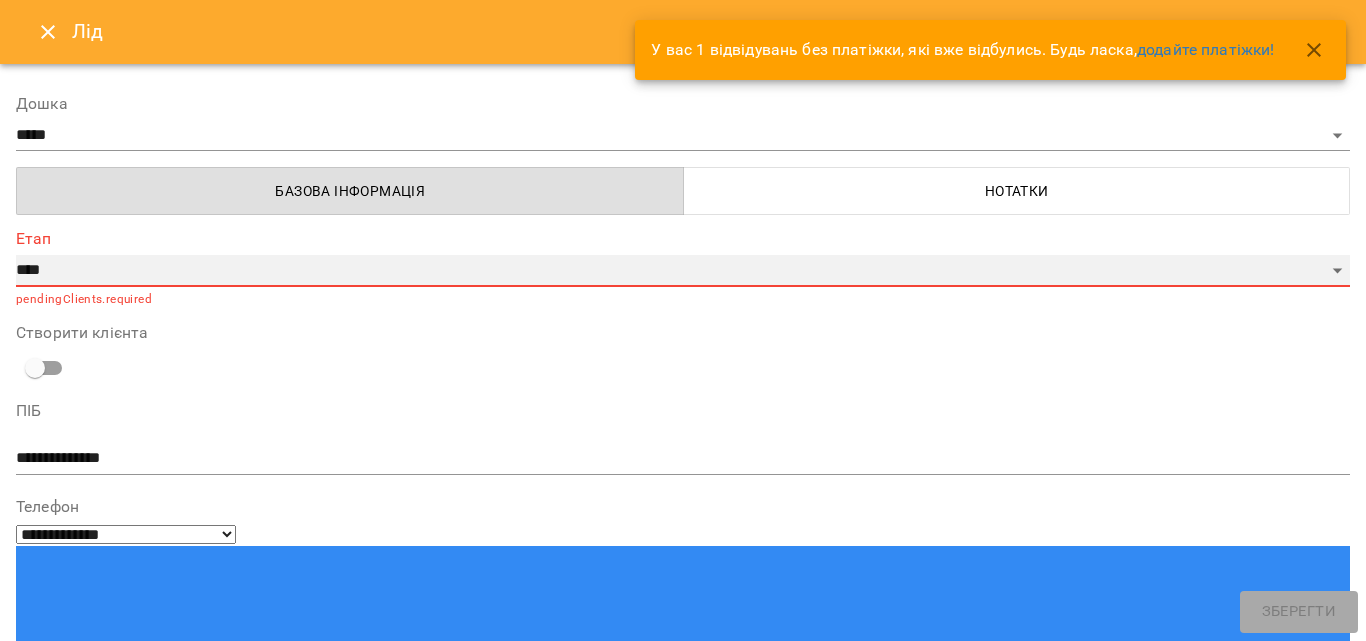 click on "**********" at bounding box center [683, 271] 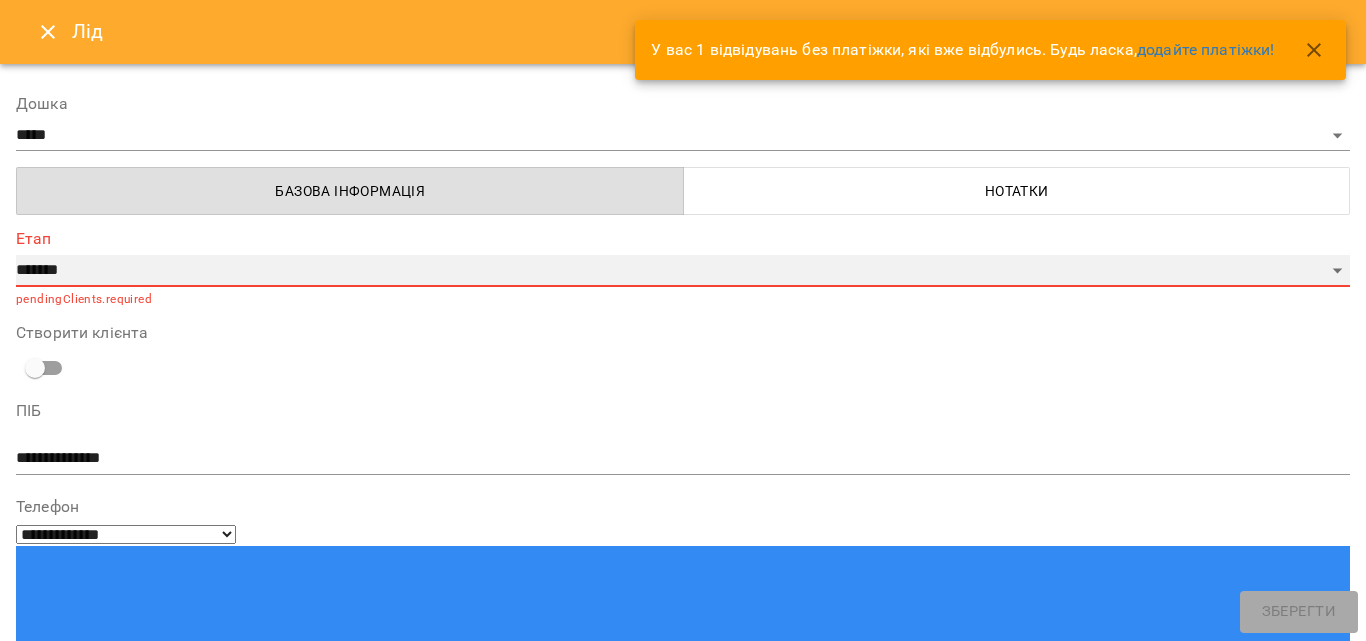 click on "**********" at bounding box center (683, 271) 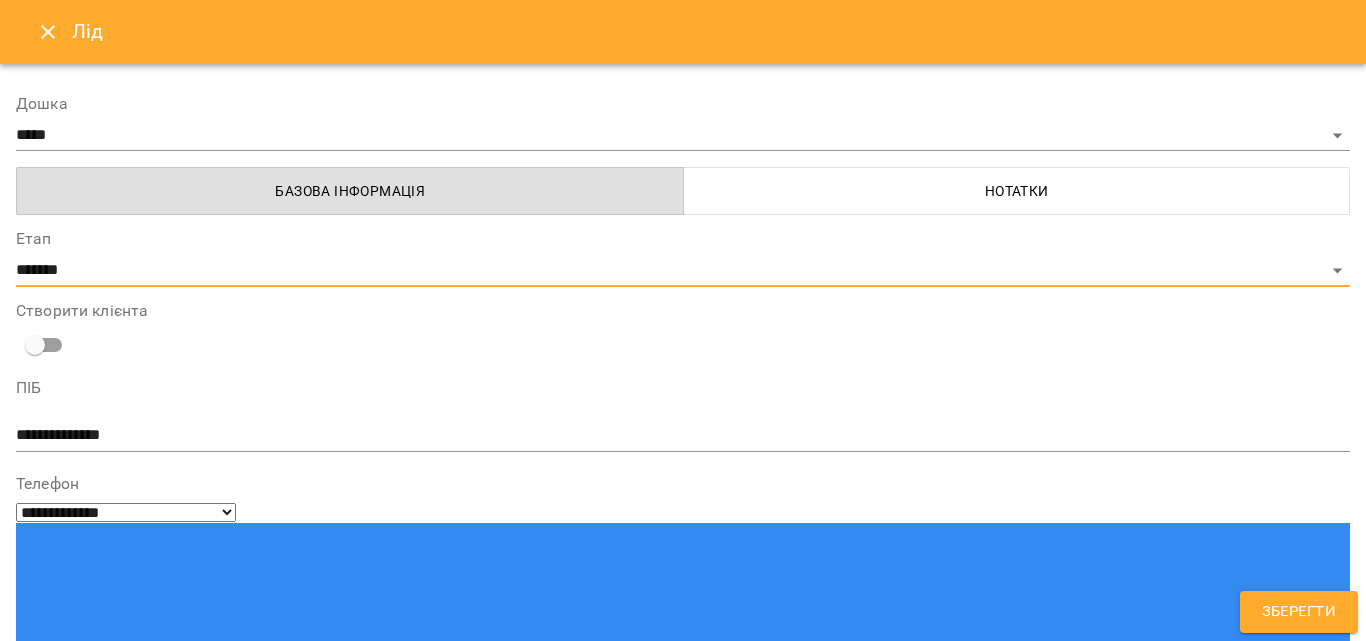 click on "Зберегти" at bounding box center (1299, 612) 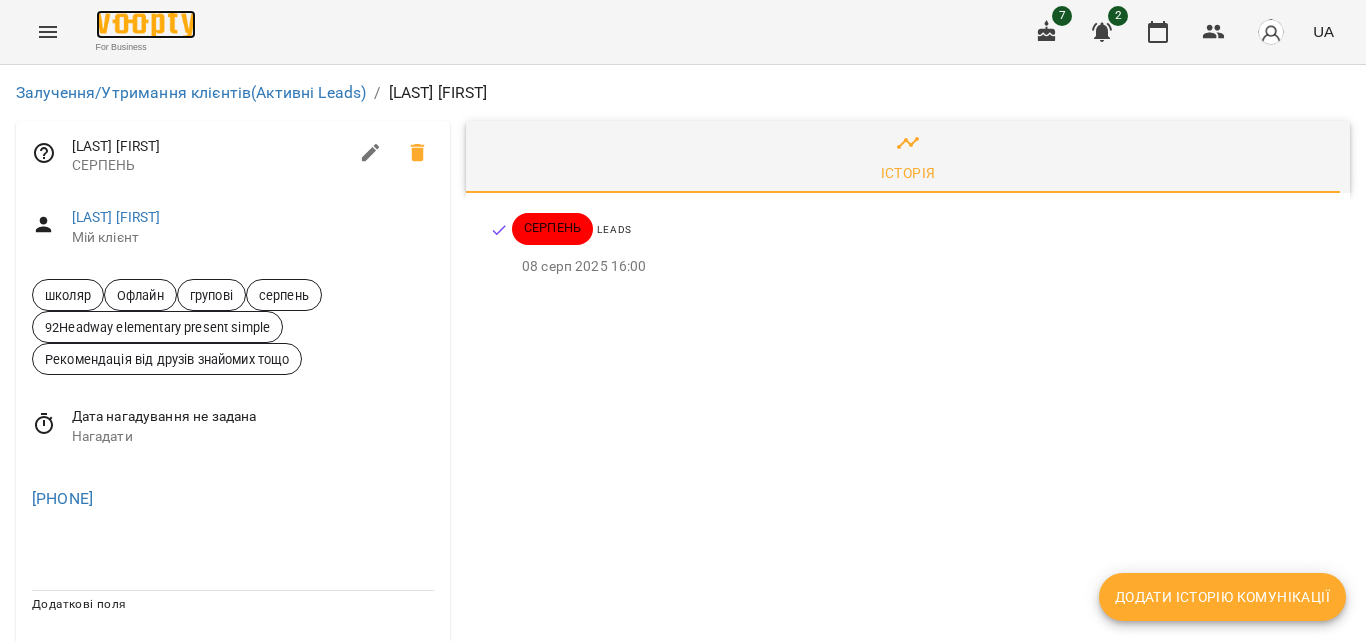click at bounding box center [146, 24] 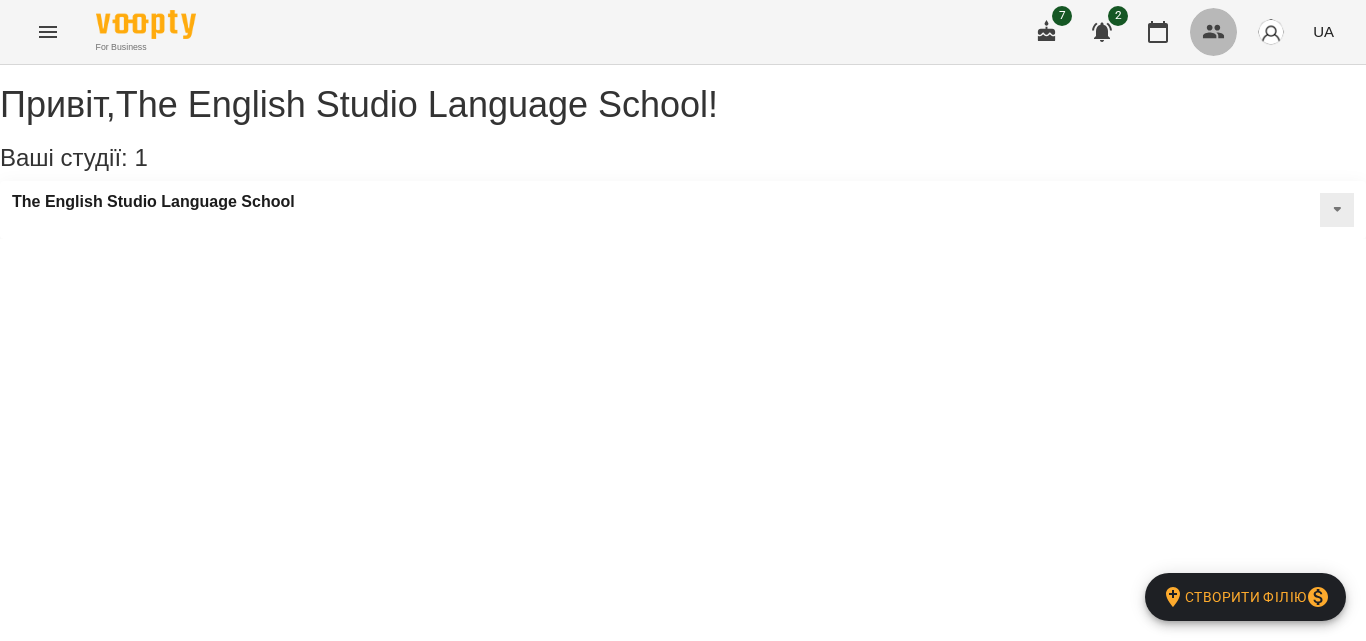 click at bounding box center (1214, 32) 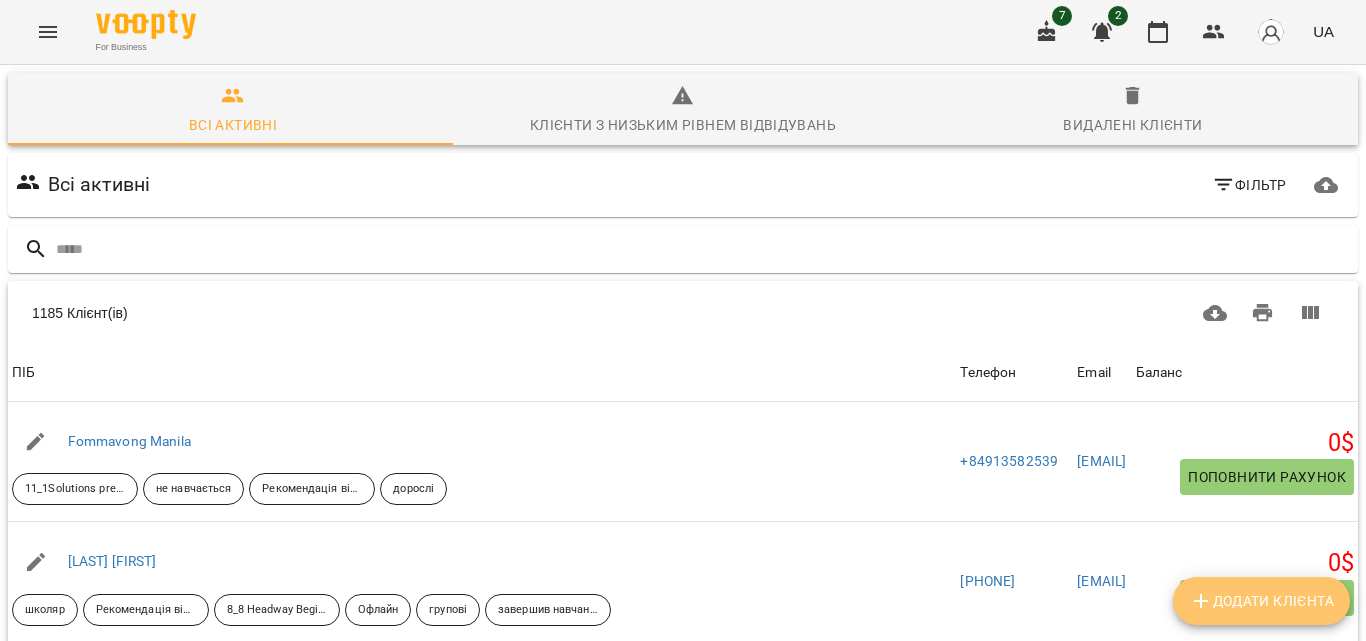 click on "Додати клієнта" at bounding box center (1261, 601) 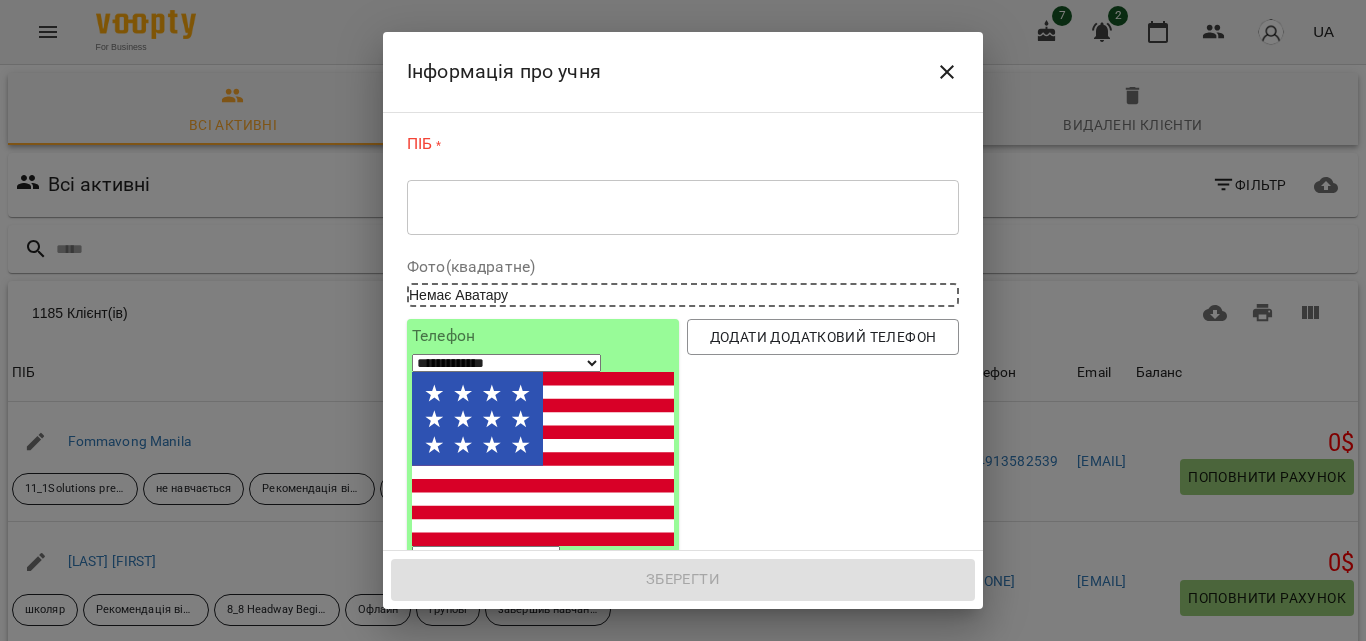 click on "* ​" at bounding box center [683, 207] 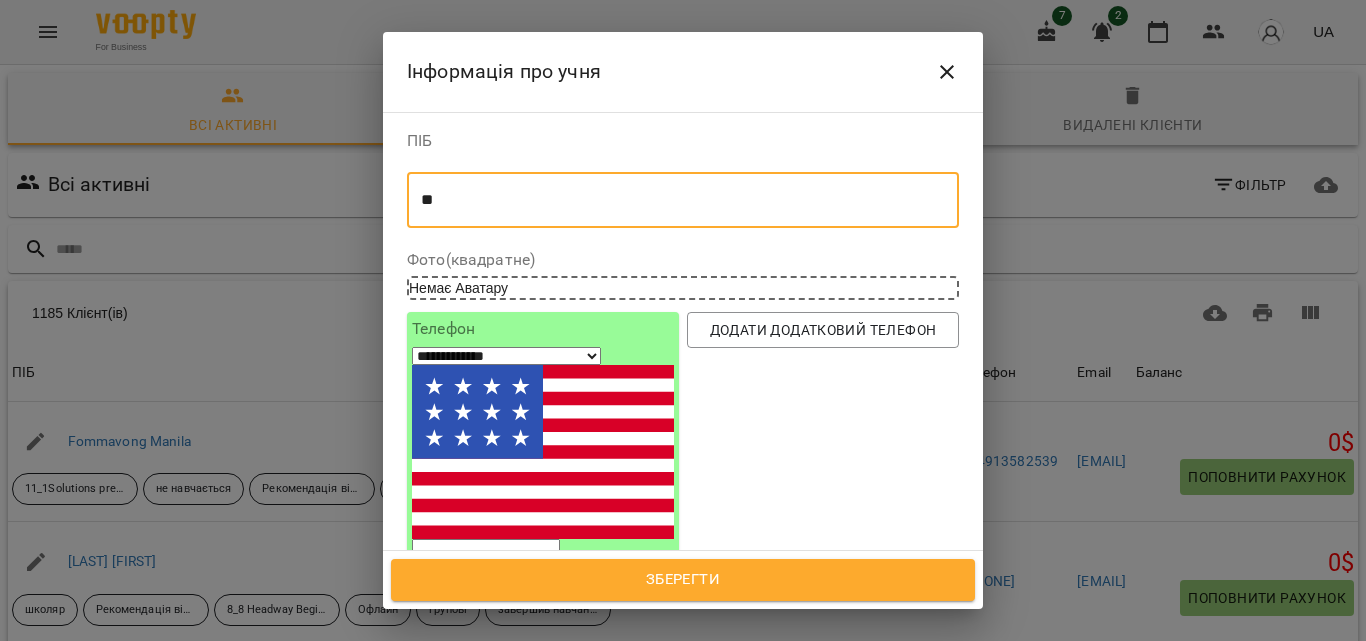 type on "*" 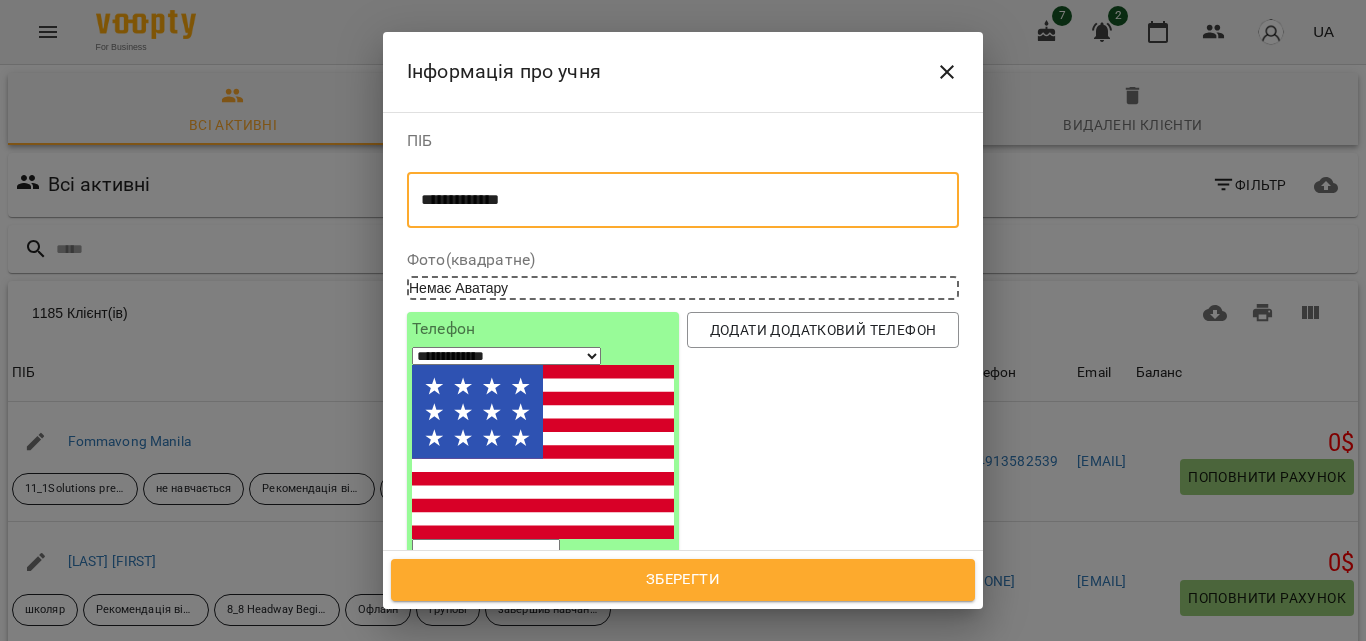 type on "**********" 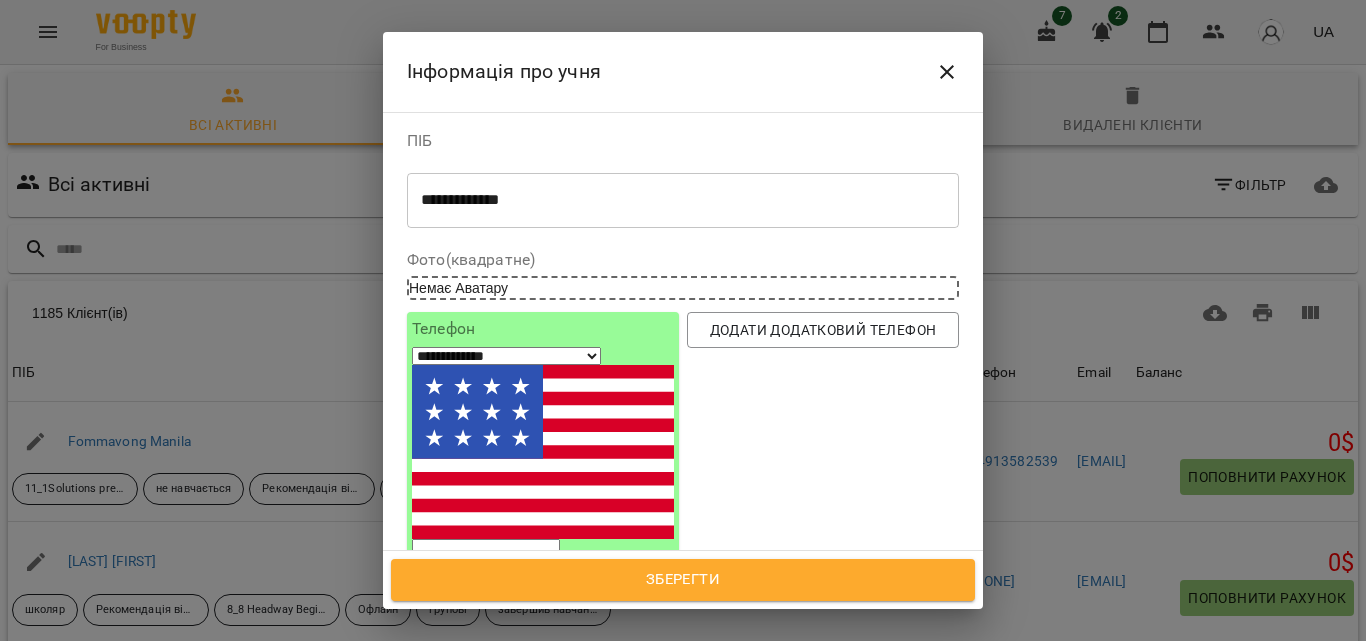 type on "*" 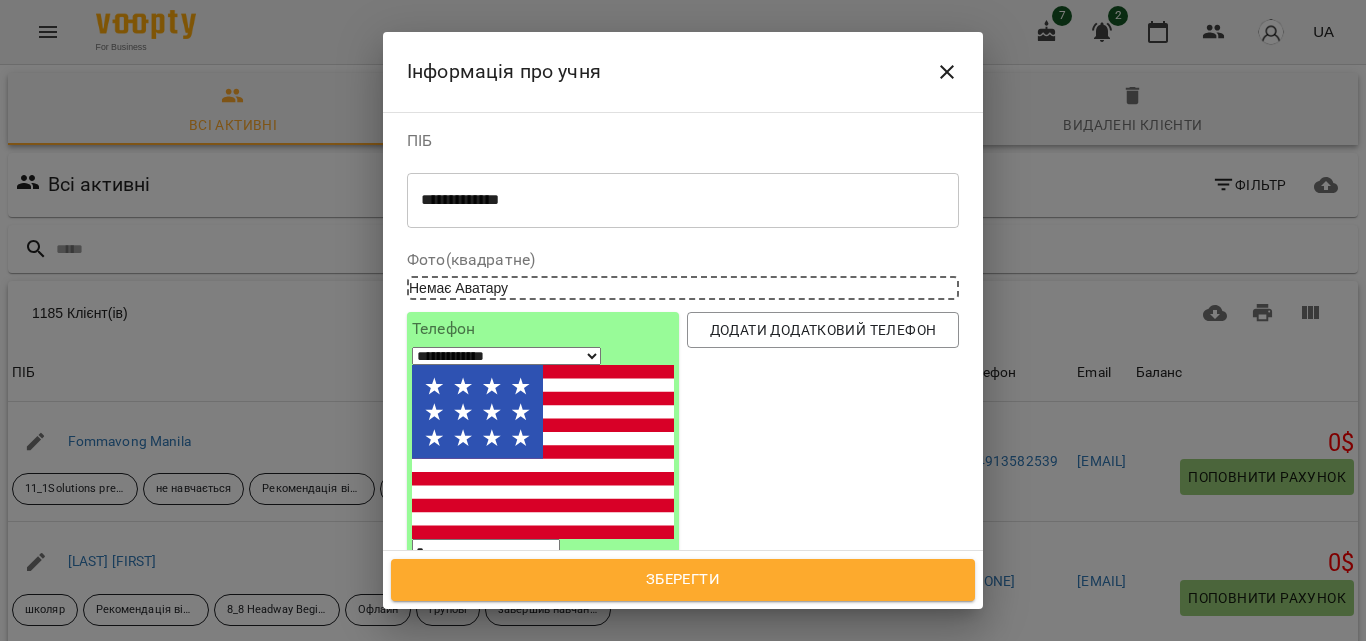 select on "**" 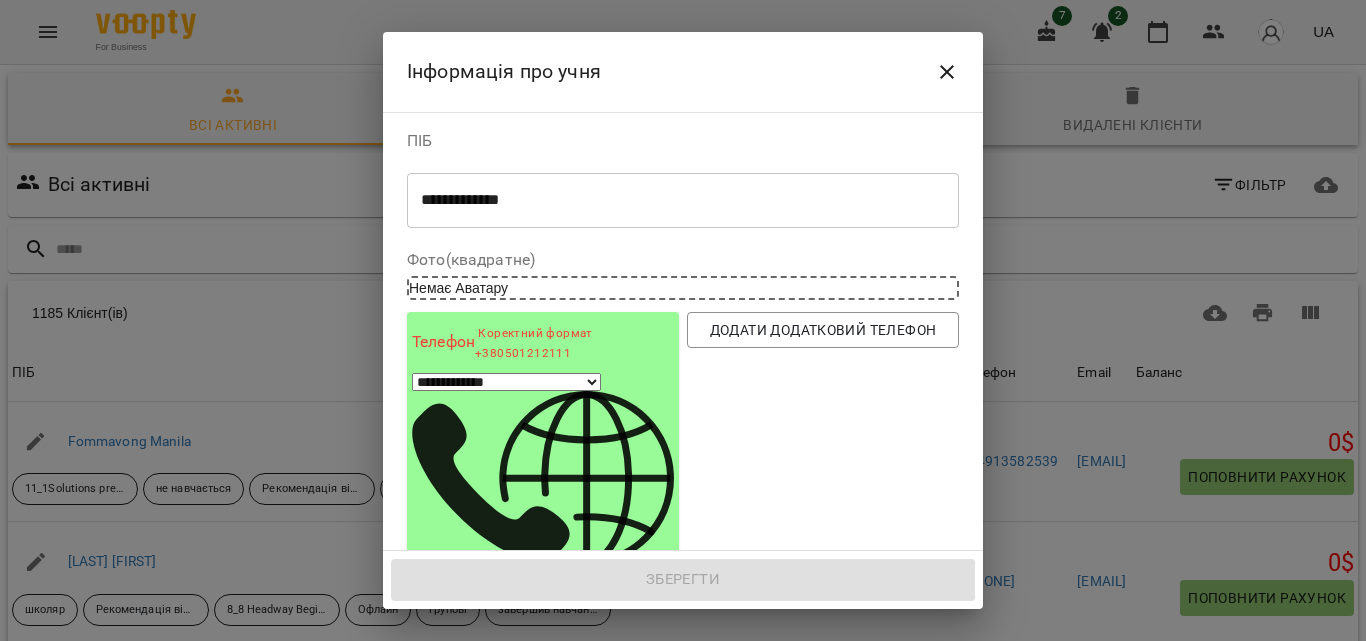 type on "***" 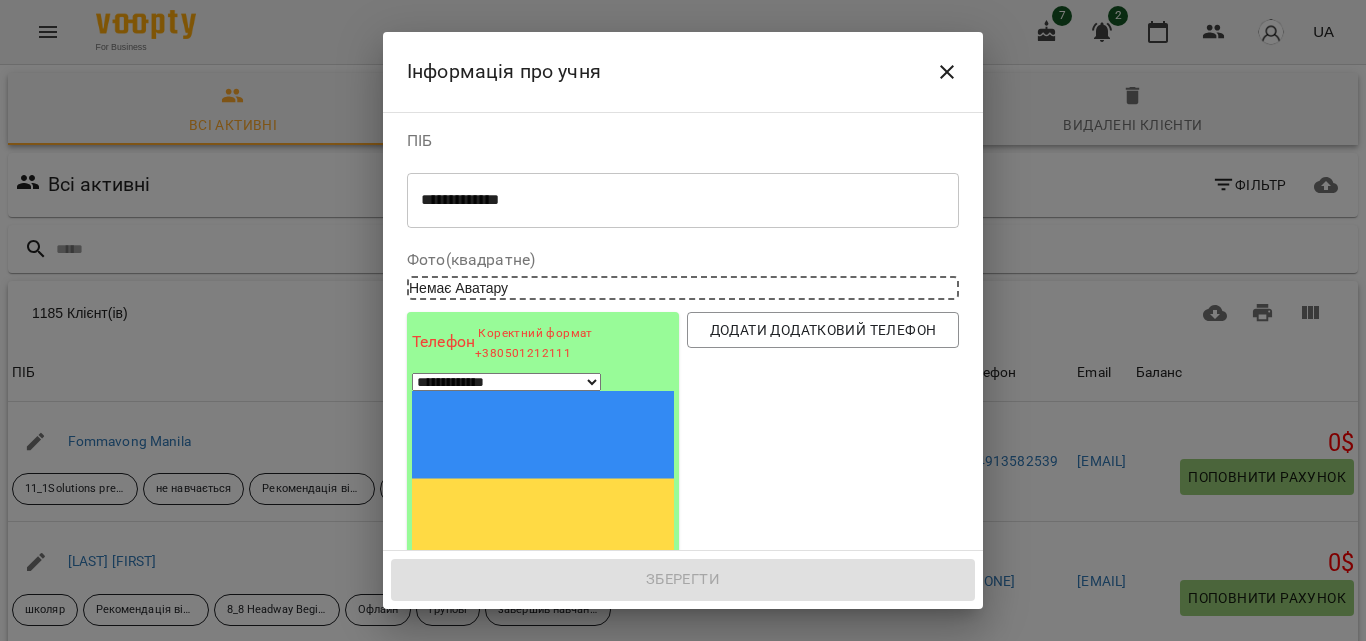 click on "********" at bounding box center [486, 579] 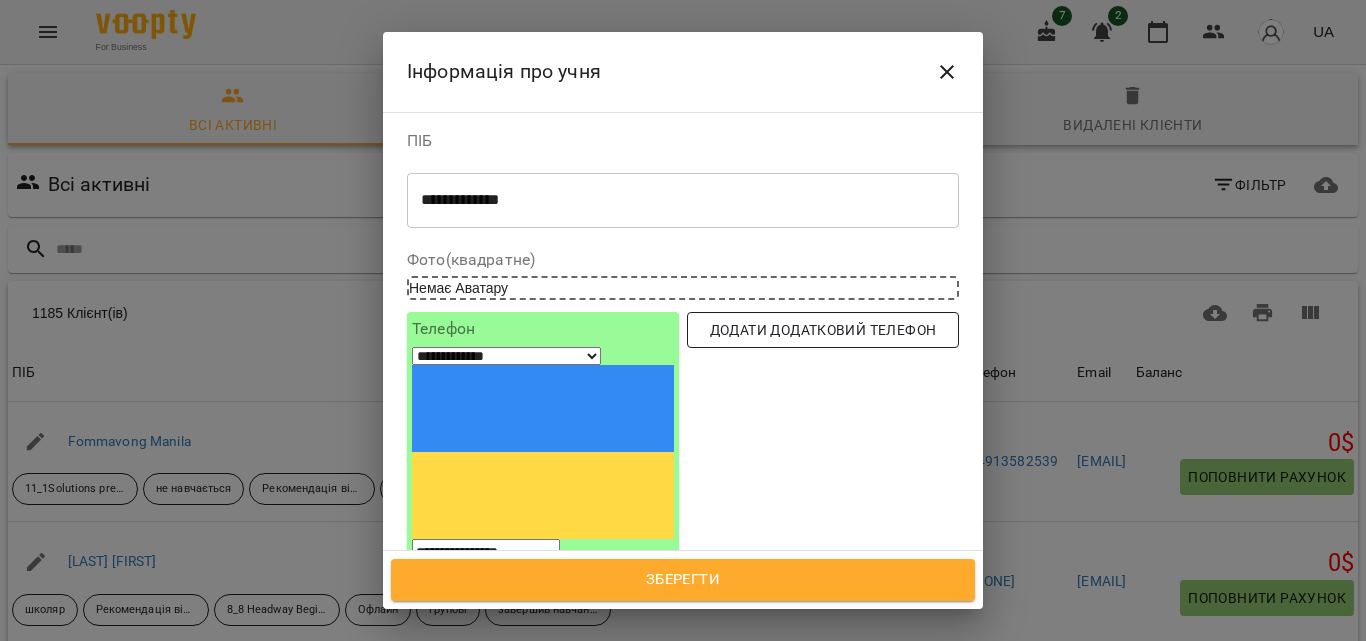 type on "**********" 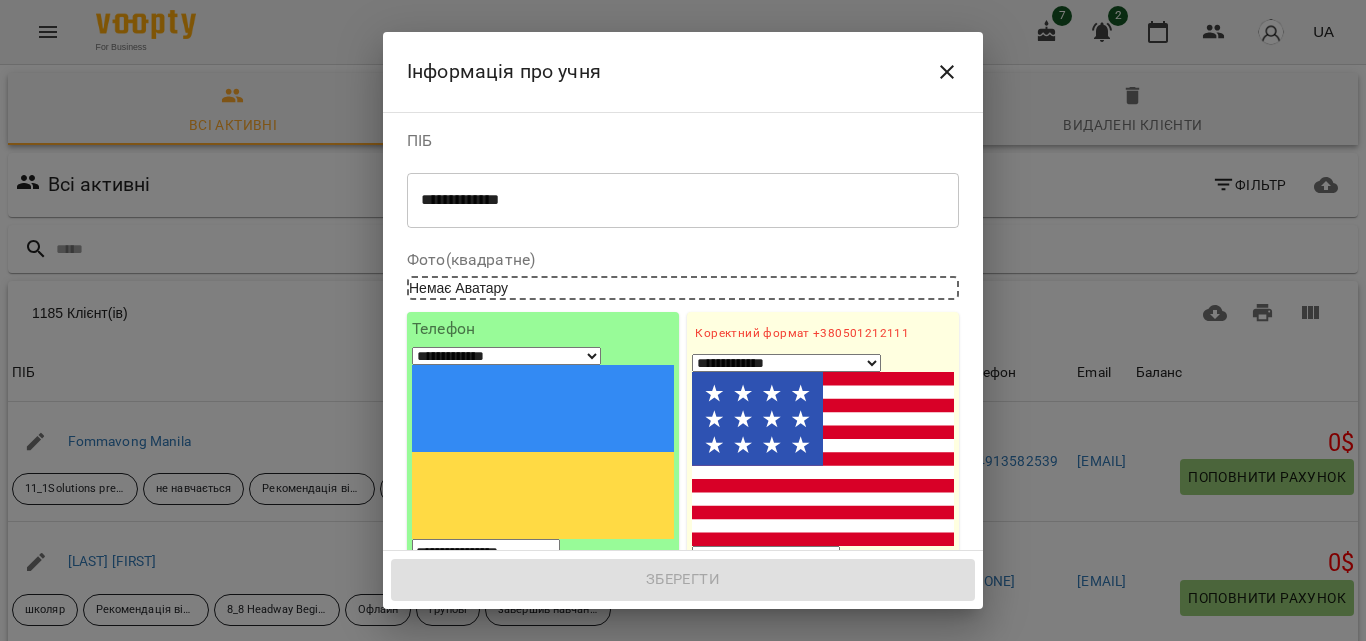 click at bounding box center (766, 559) 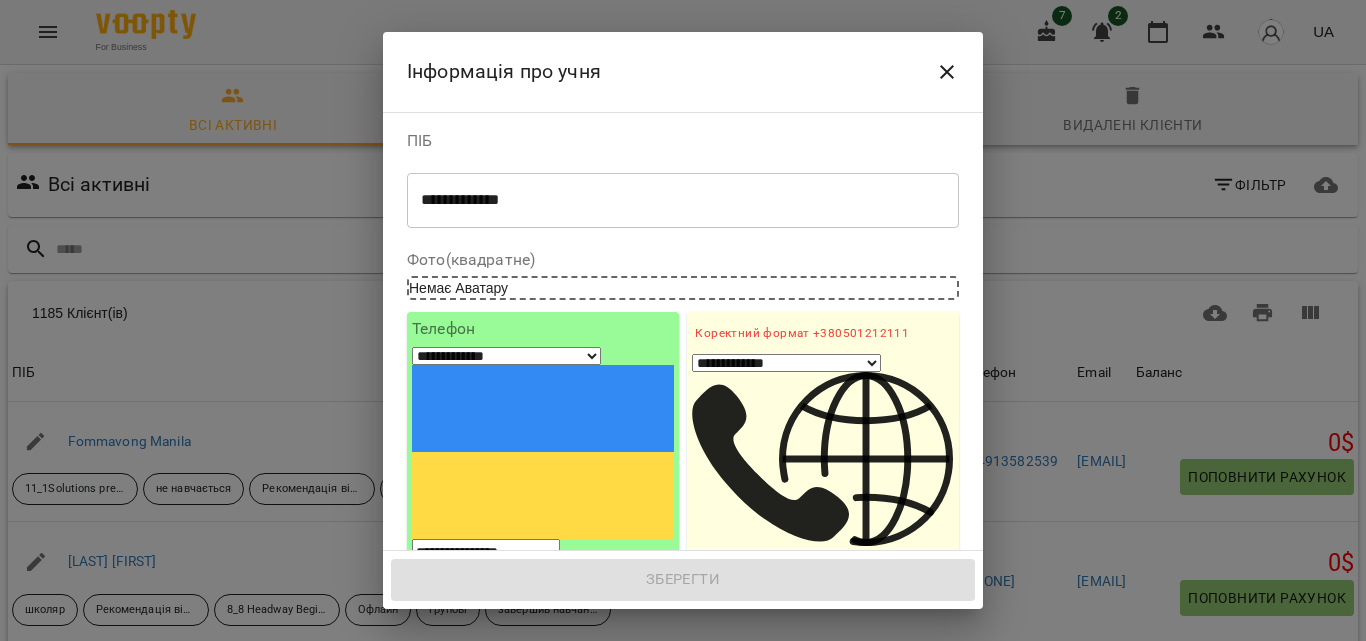 type on "***" 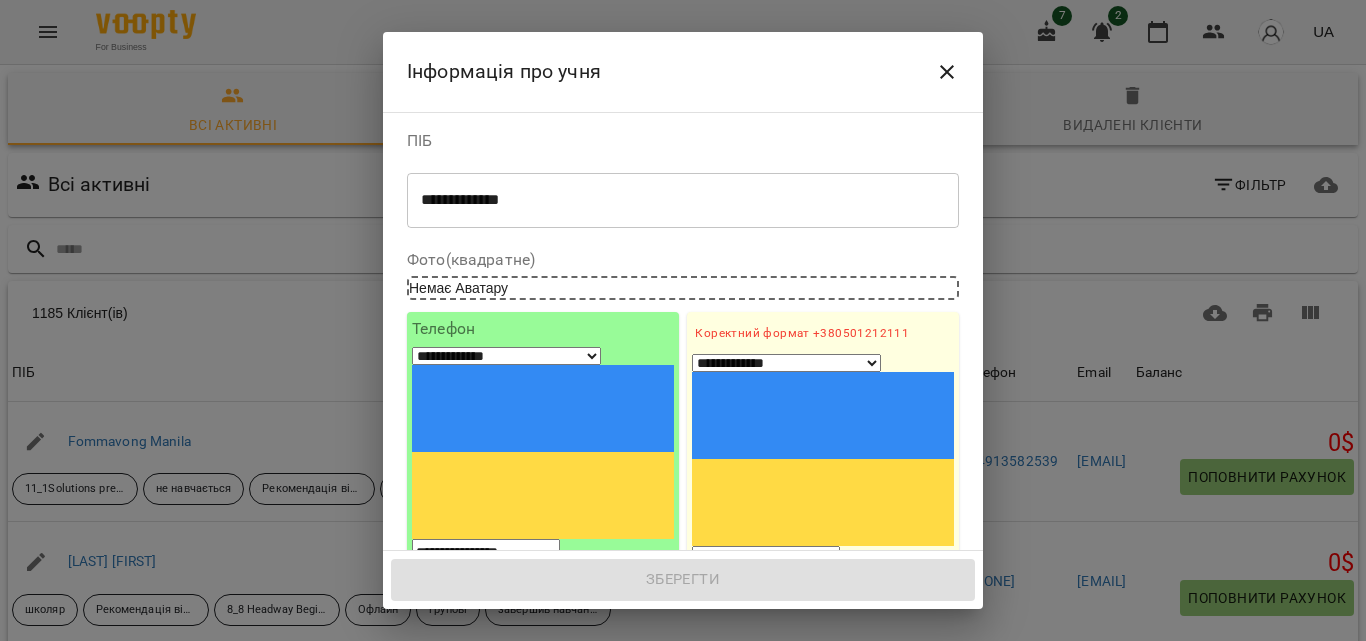 click on "**********" at bounding box center [766, 559] 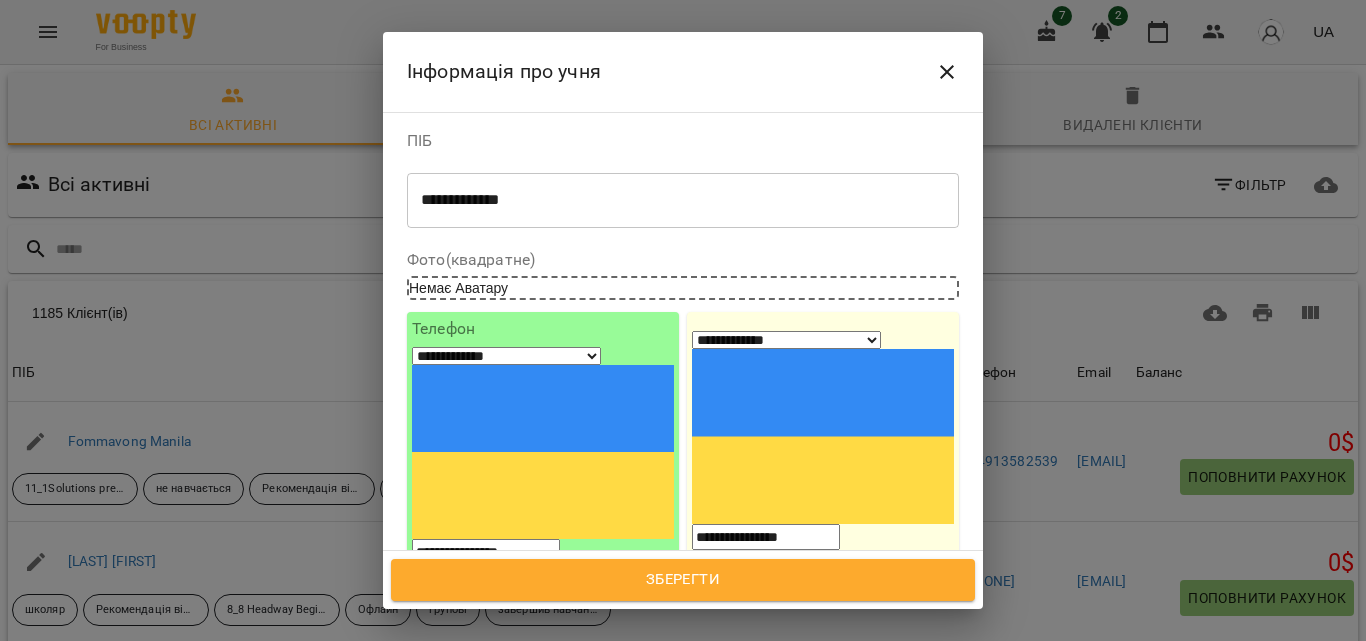 type on "**********" 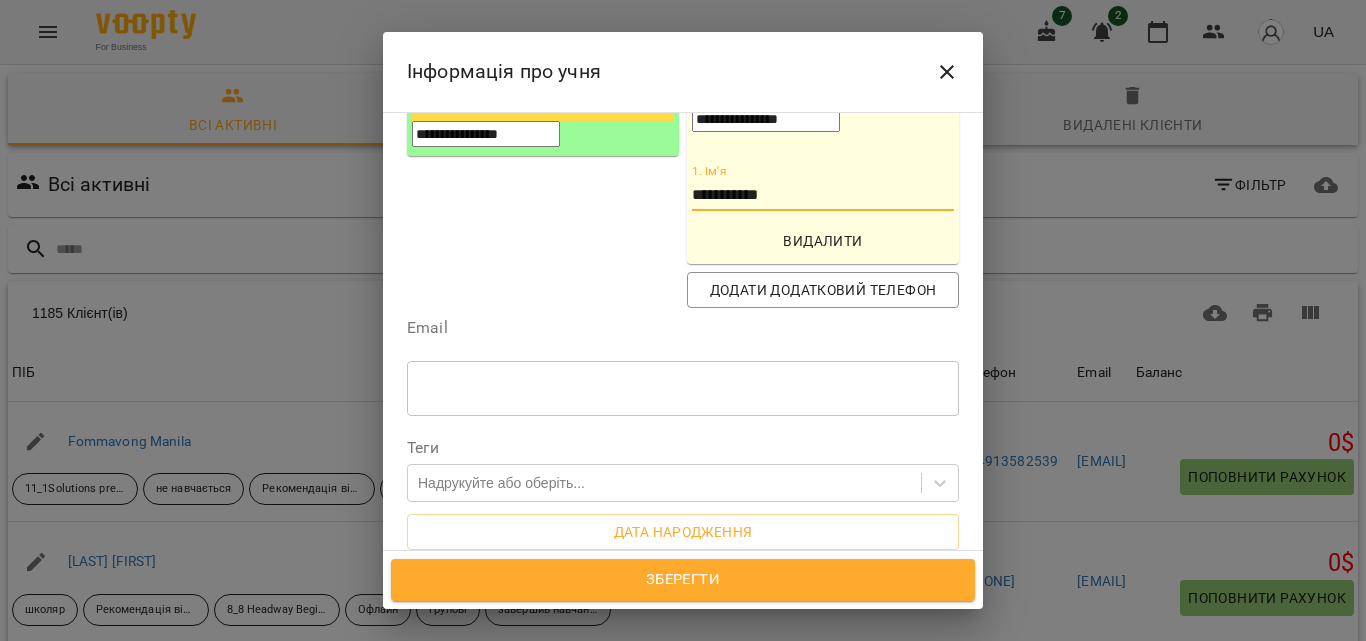 scroll, scrollTop: 463, scrollLeft: 0, axis: vertical 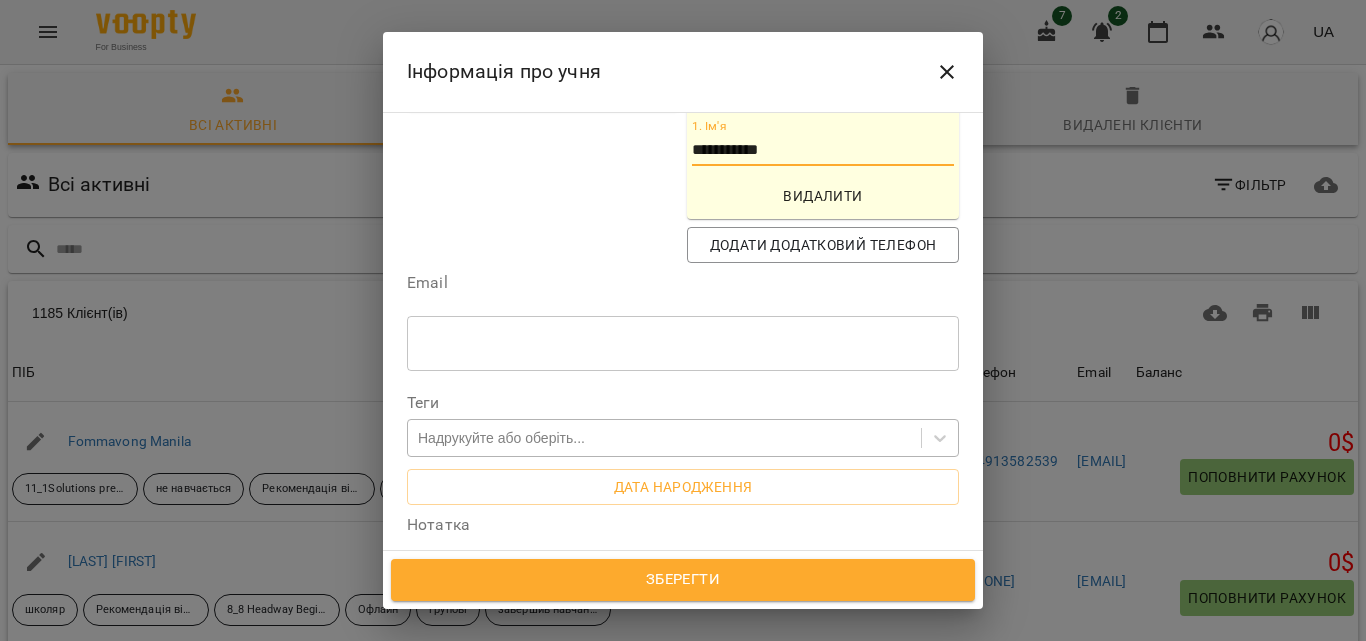 type on "**********" 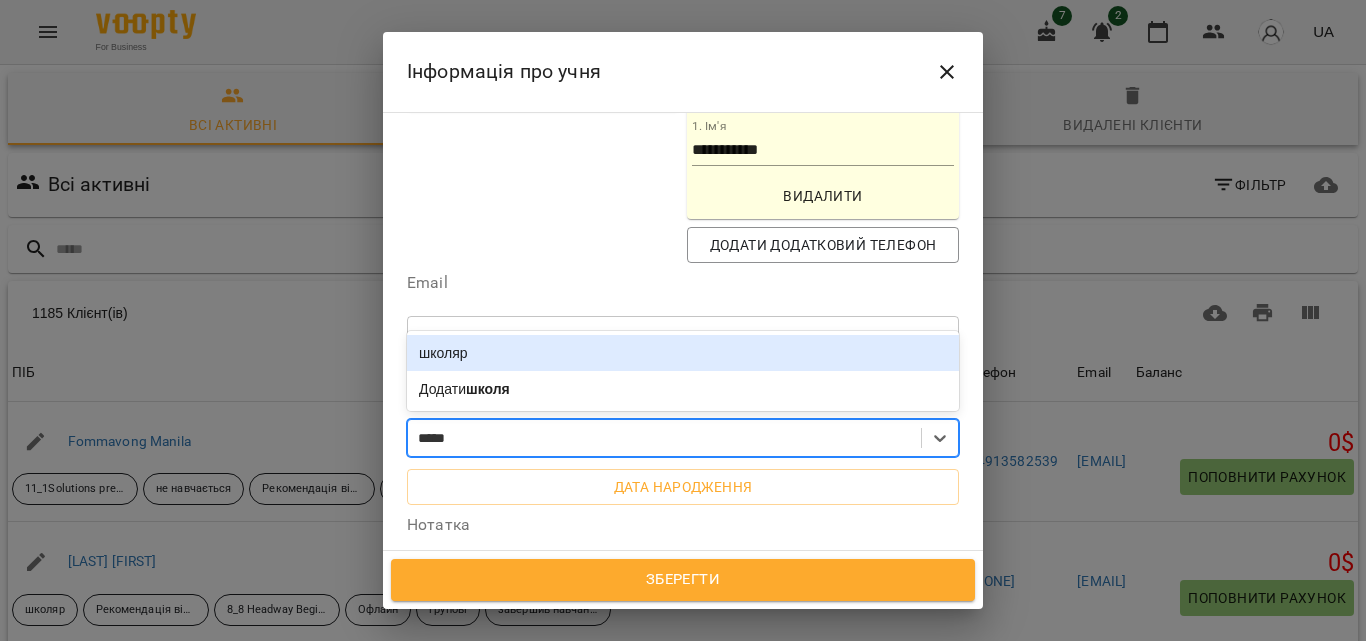type on "******" 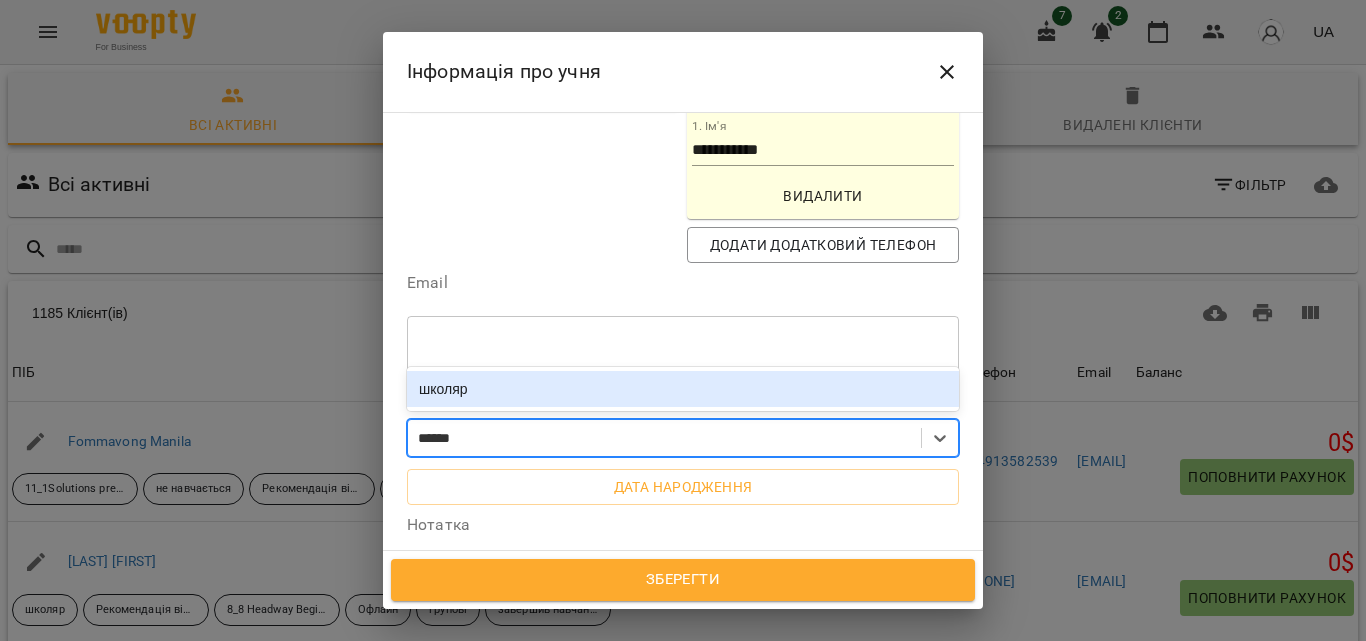click on "школяр" at bounding box center (683, 389) 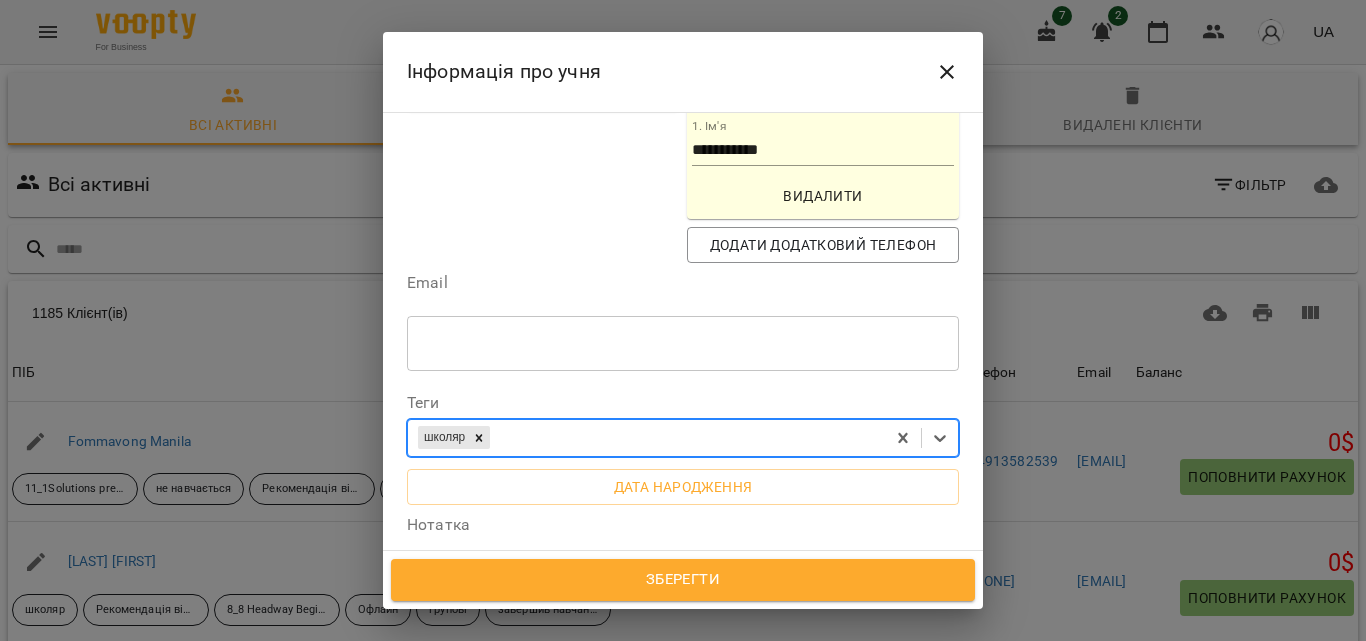 click on "школяр" at bounding box center (646, 437) 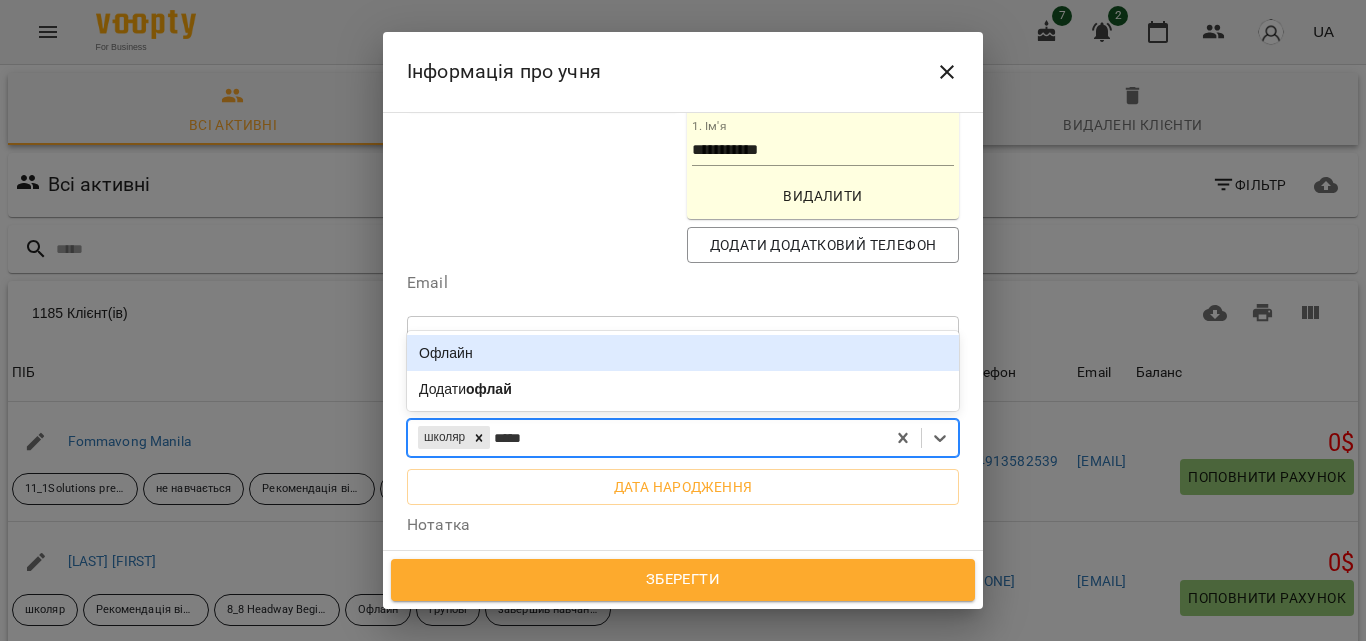 type on "******" 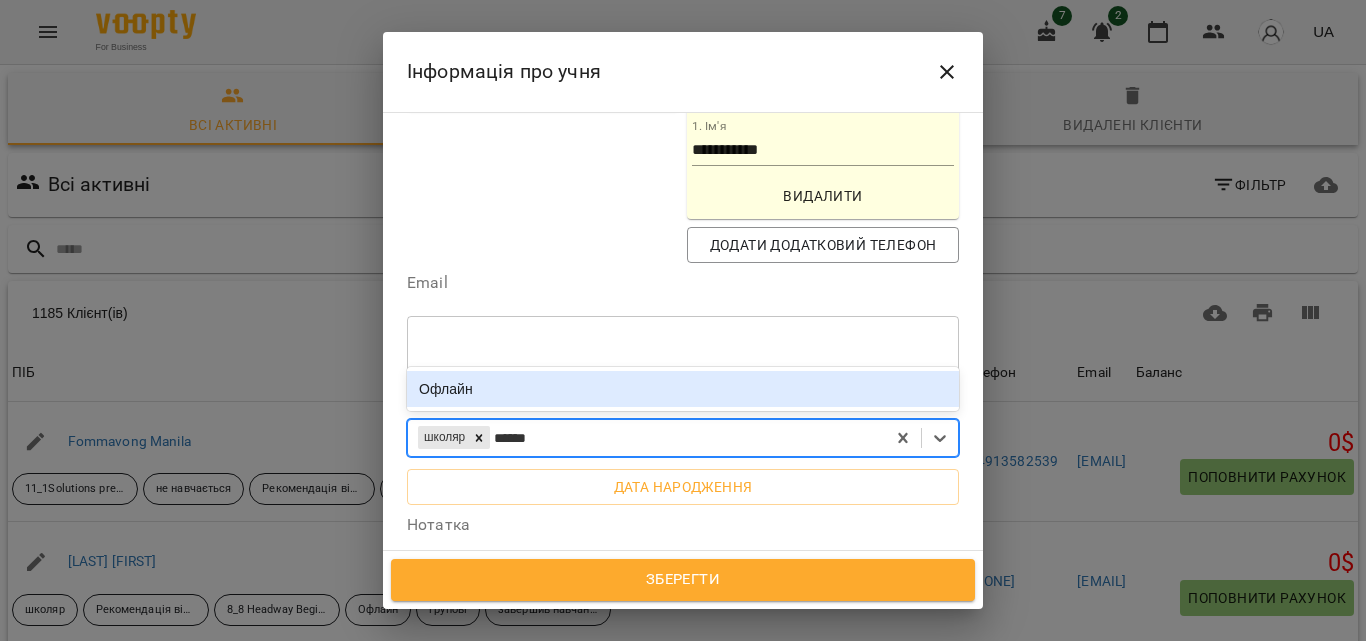 click on "Офлайн" at bounding box center [683, 389] 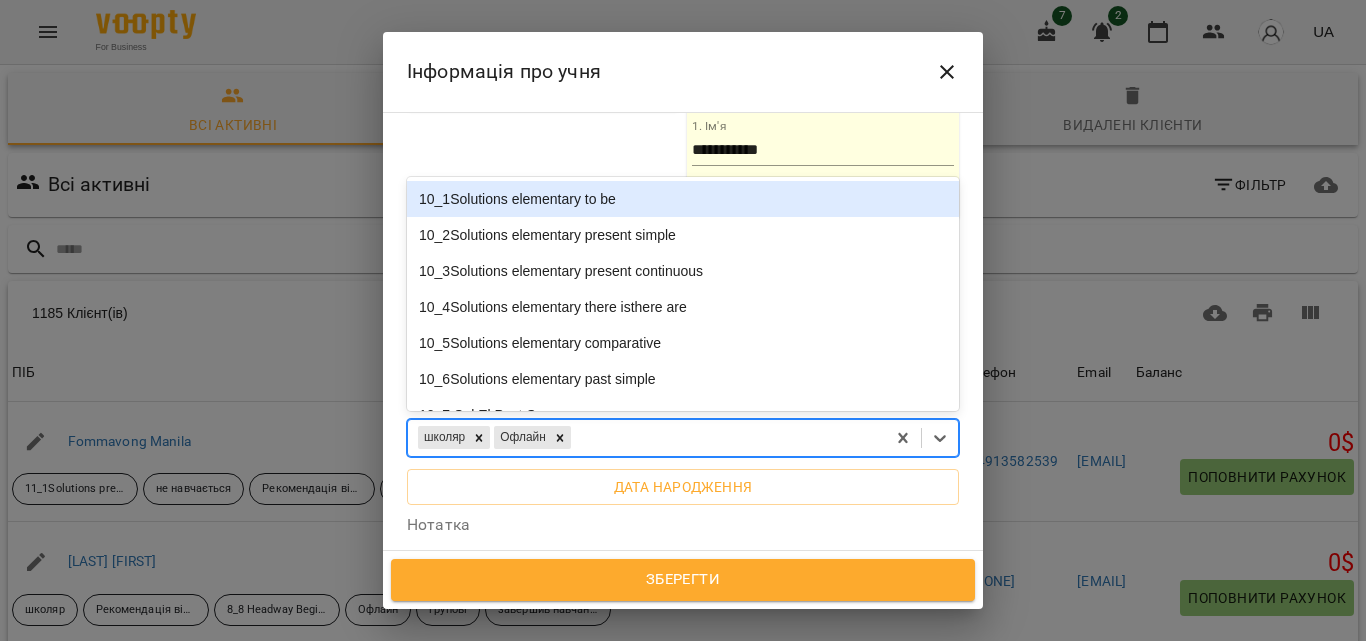 click on "школяр Офлайн" at bounding box center (646, 437) 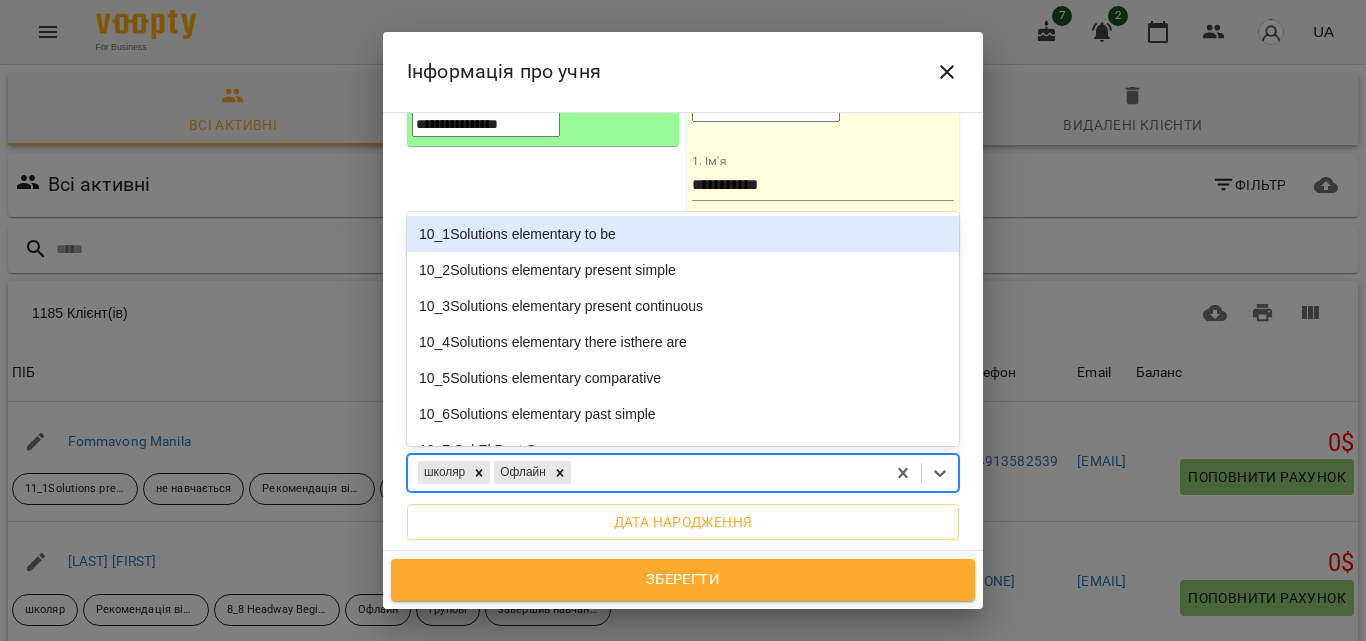 scroll, scrollTop: 406, scrollLeft: 0, axis: vertical 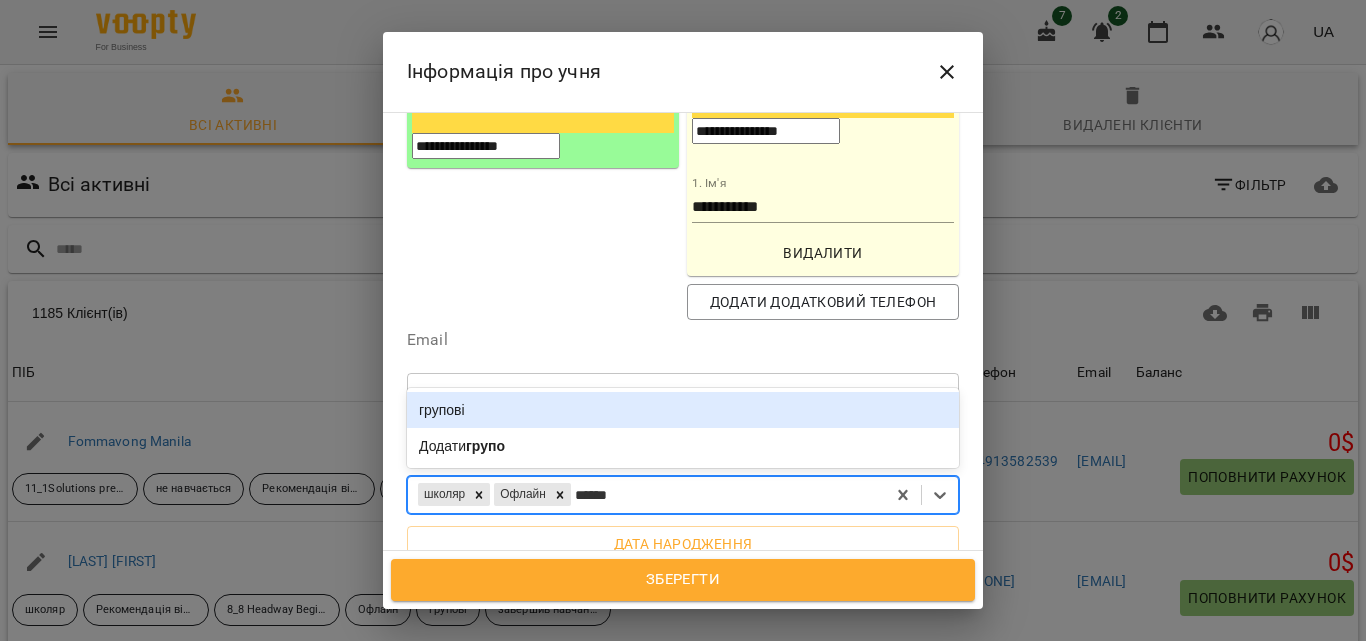 type on "*******" 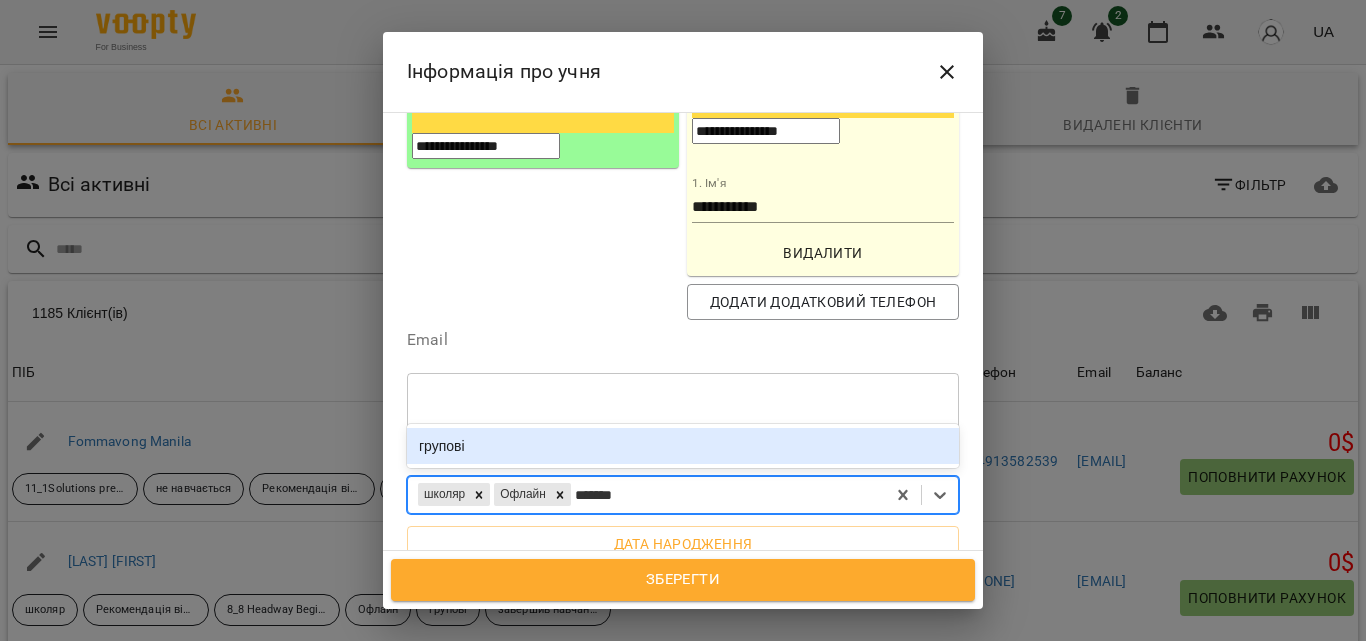 click on "групові" at bounding box center [683, 446] 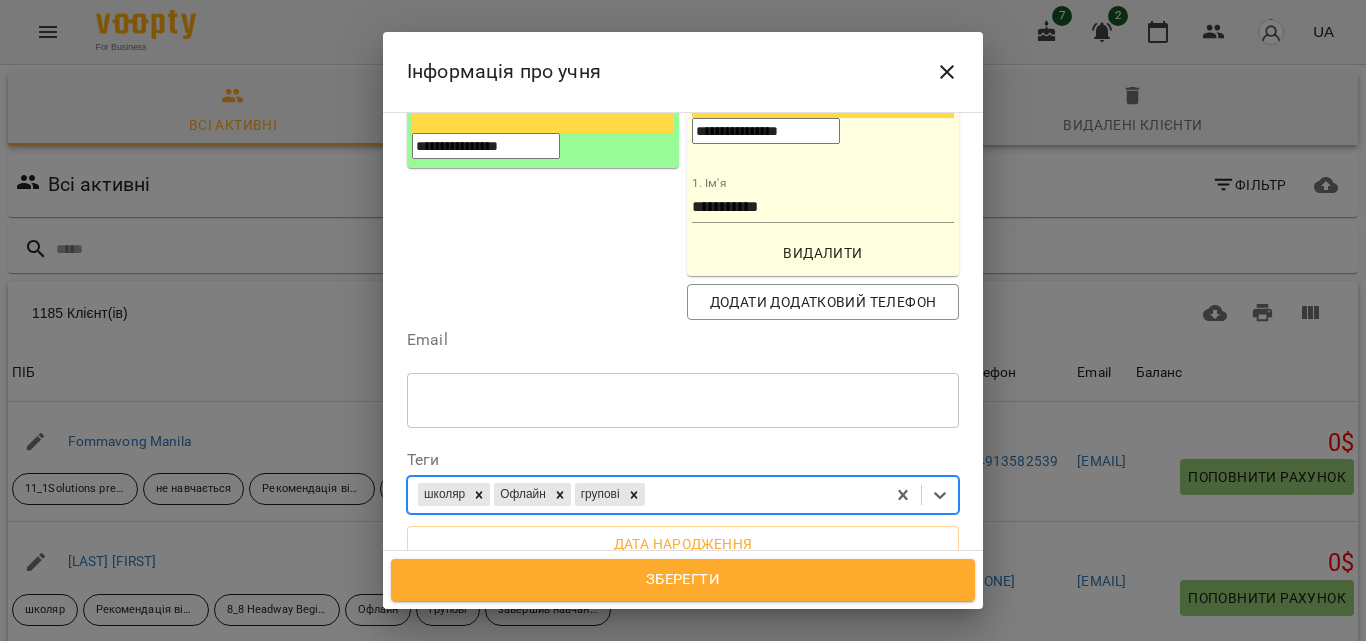 click on "школяр Офлайн групові" at bounding box center [646, 494] 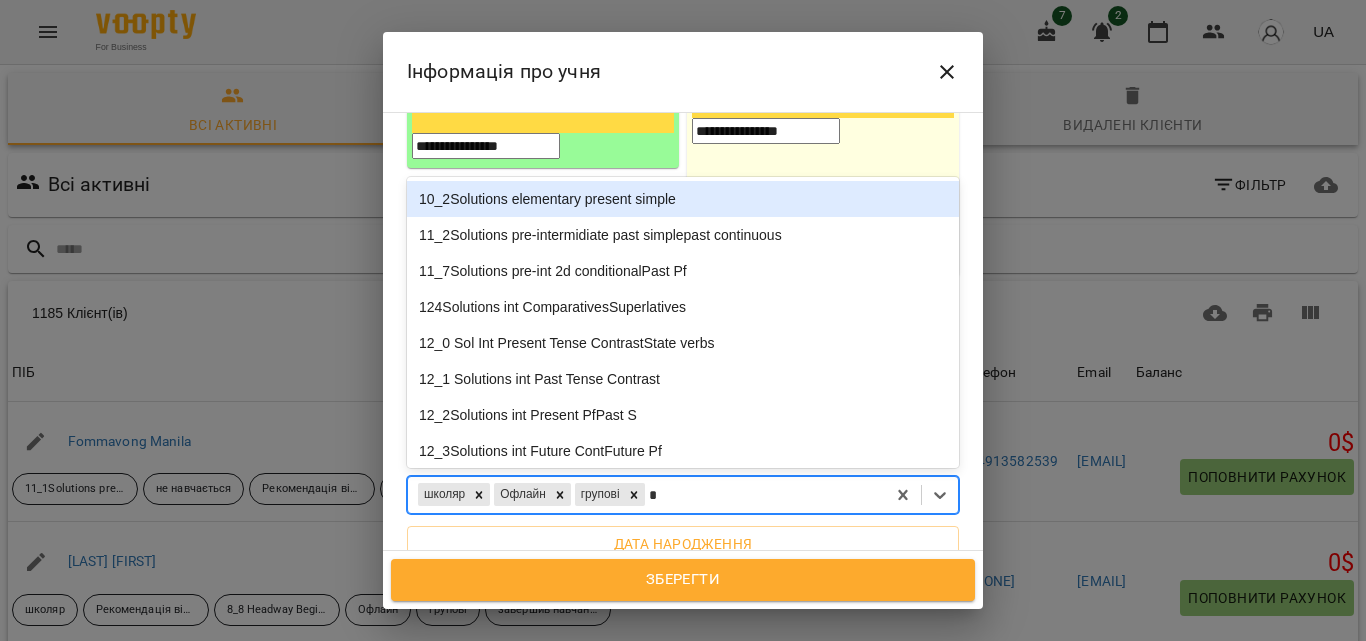 type on "**" 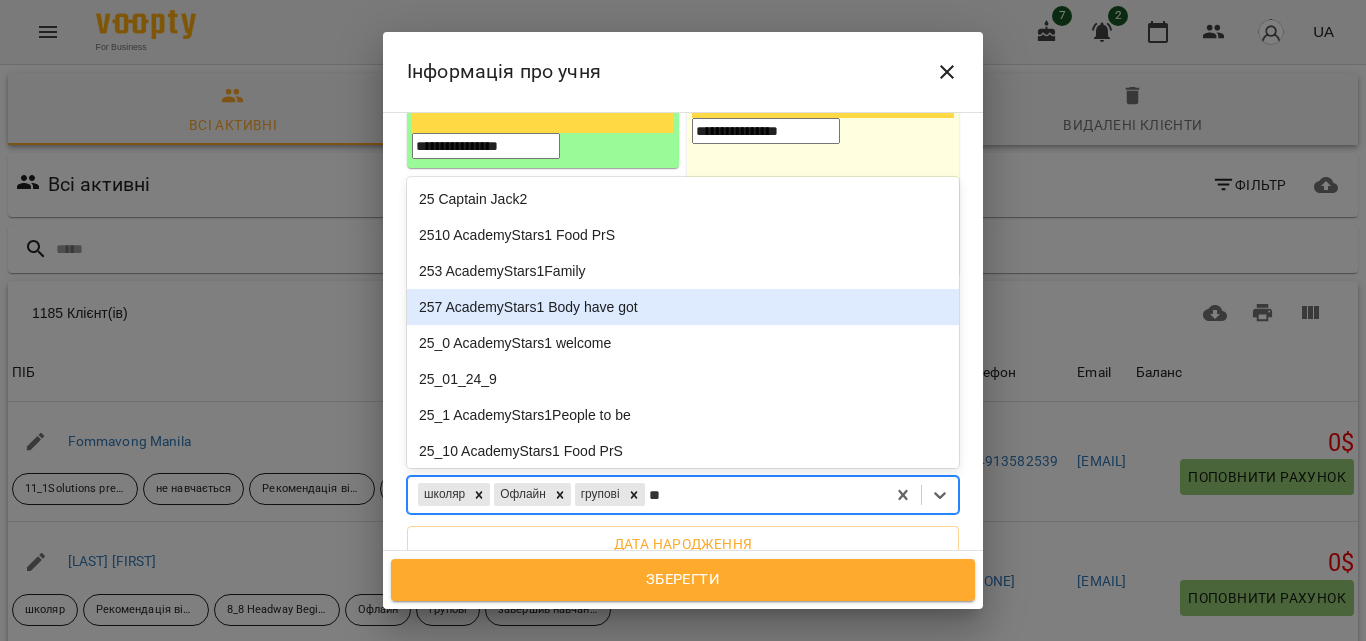 click on "257 AcademyStars1 Body have got" at bounding box center [683, 307] 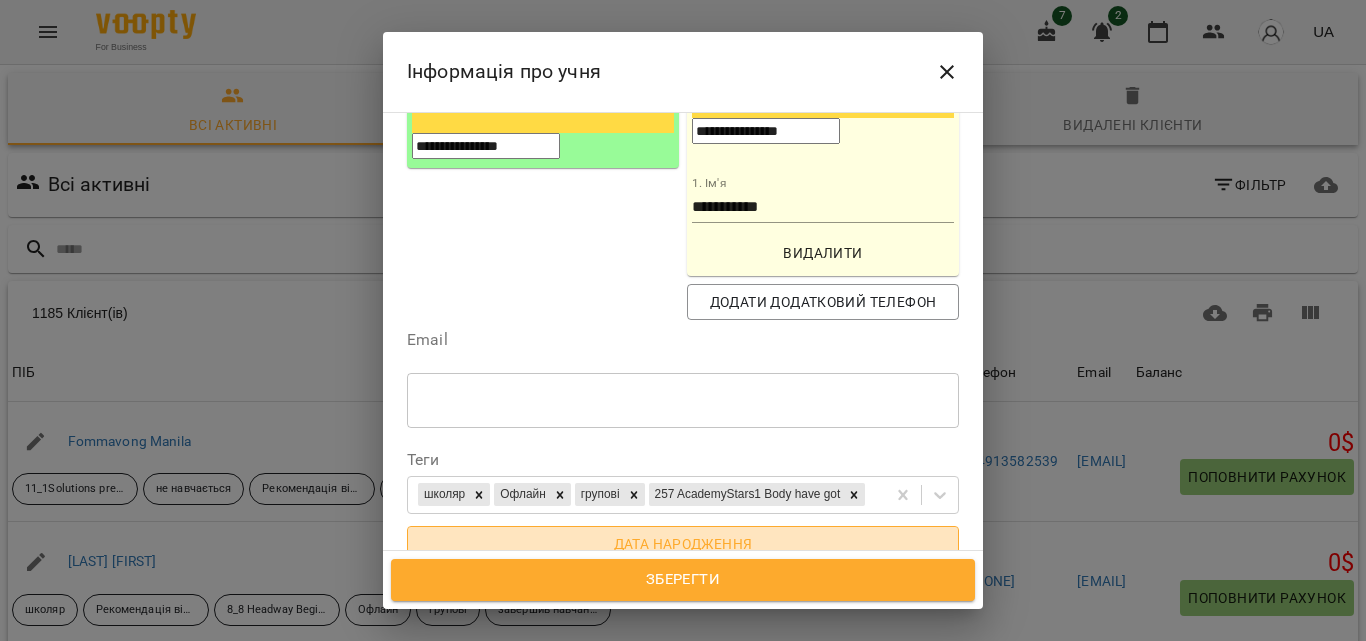 click on "Дата народження" at bounding box center [683, 544] 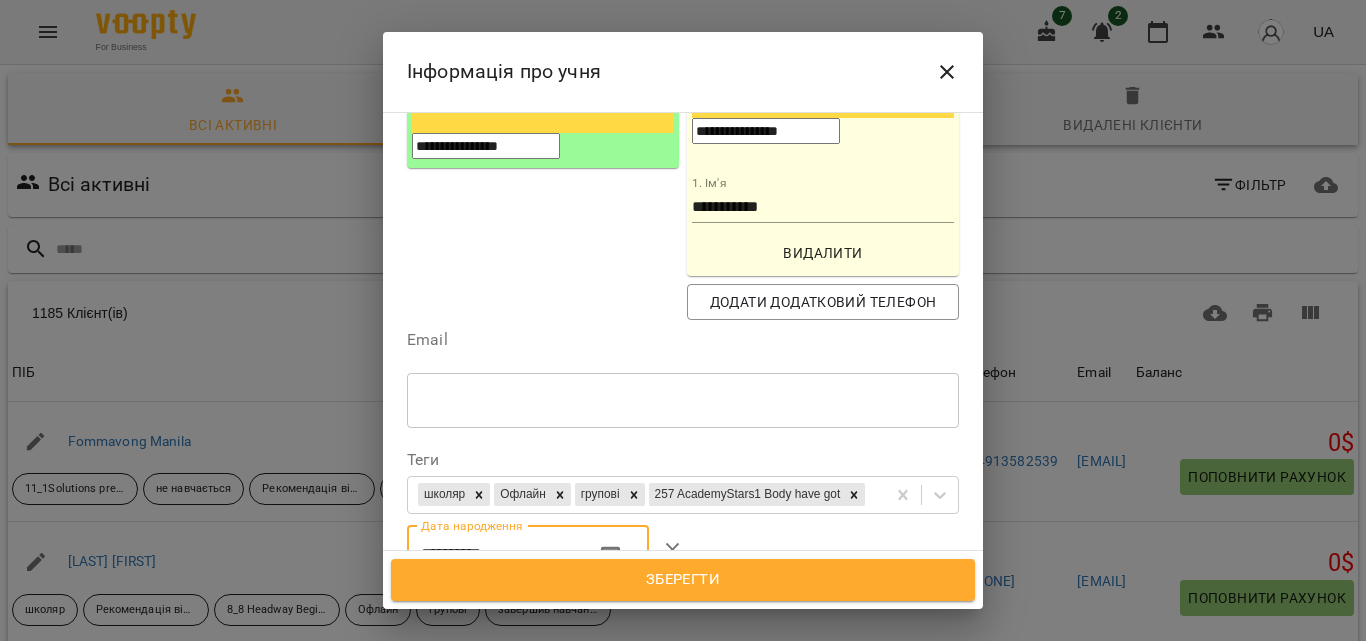 click on "**********" at bounding box center [493, 554] 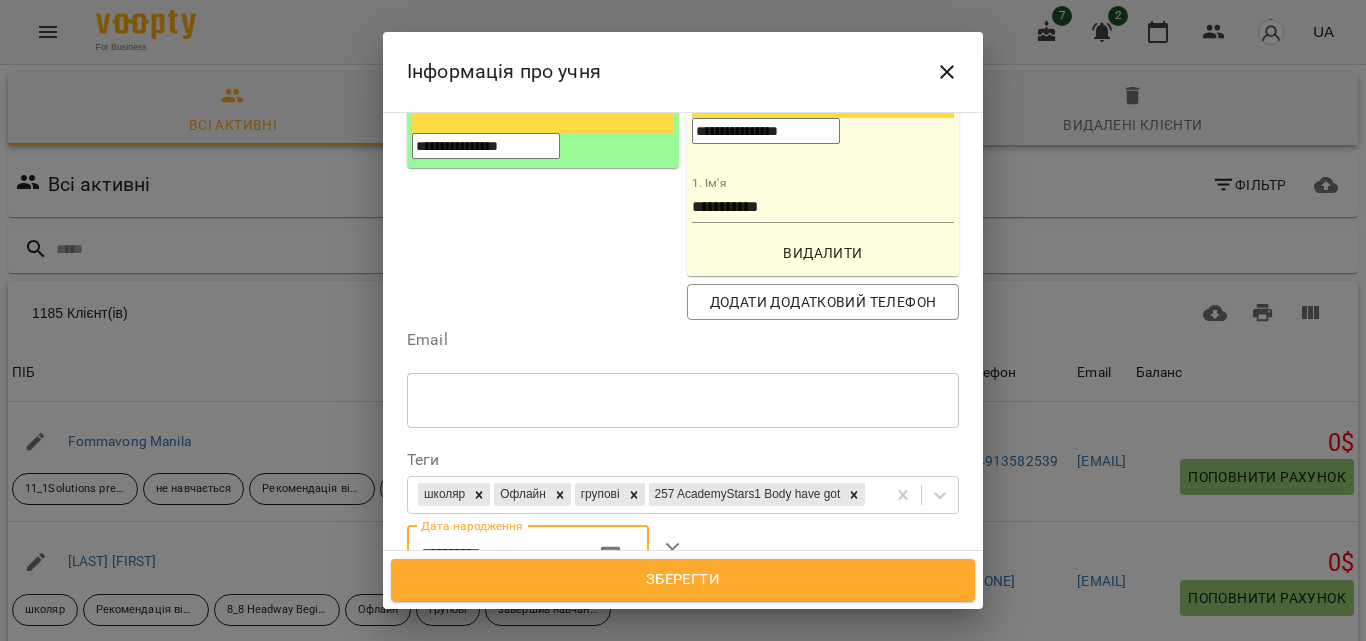 click on "**********" at bounding box center (493, 554) 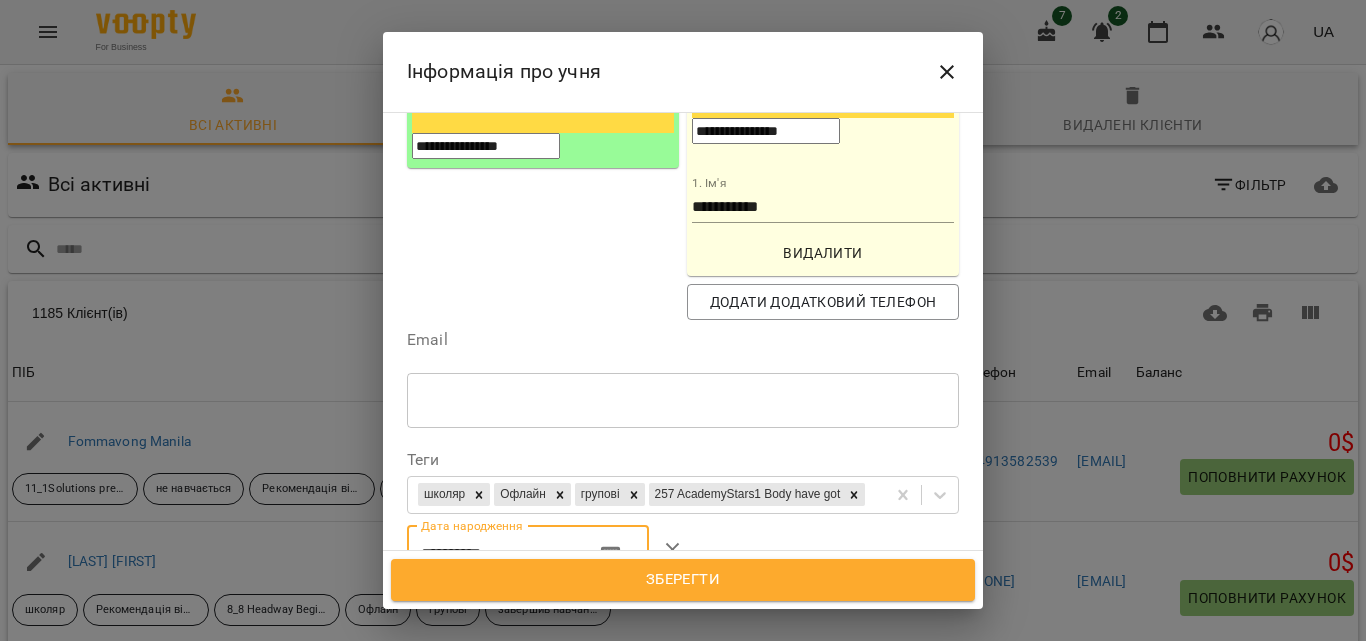 drag, startPoint x: 505, startPoint y: 414, endPoint x: 485, endPoint y: 414, distance: 20 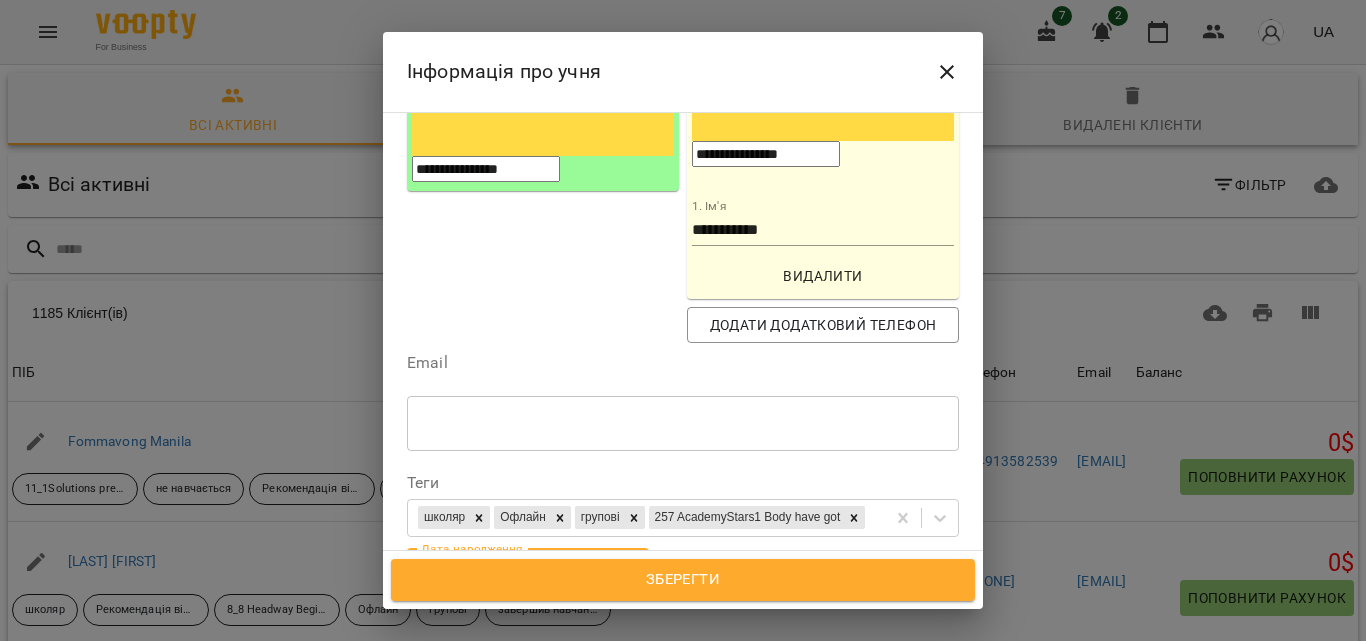 scroll, scrollTop: 379, scrollLeft: 0, axis: vertical 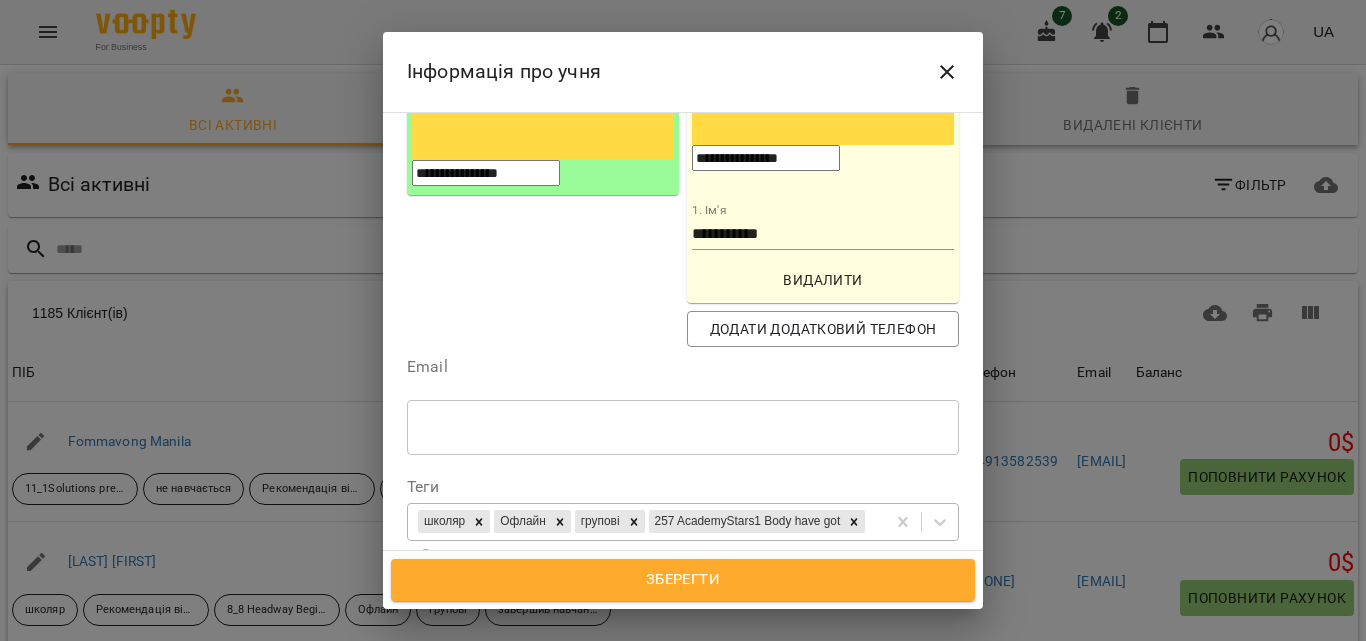 type on "**********" 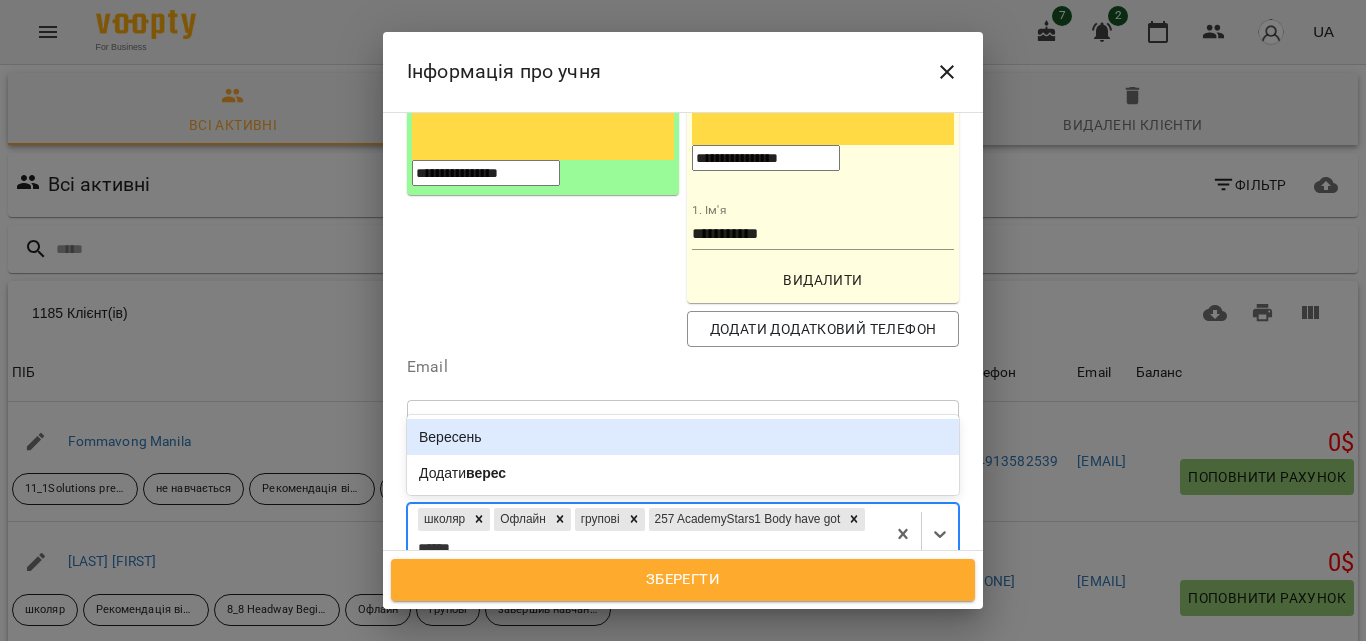 type on "*******" 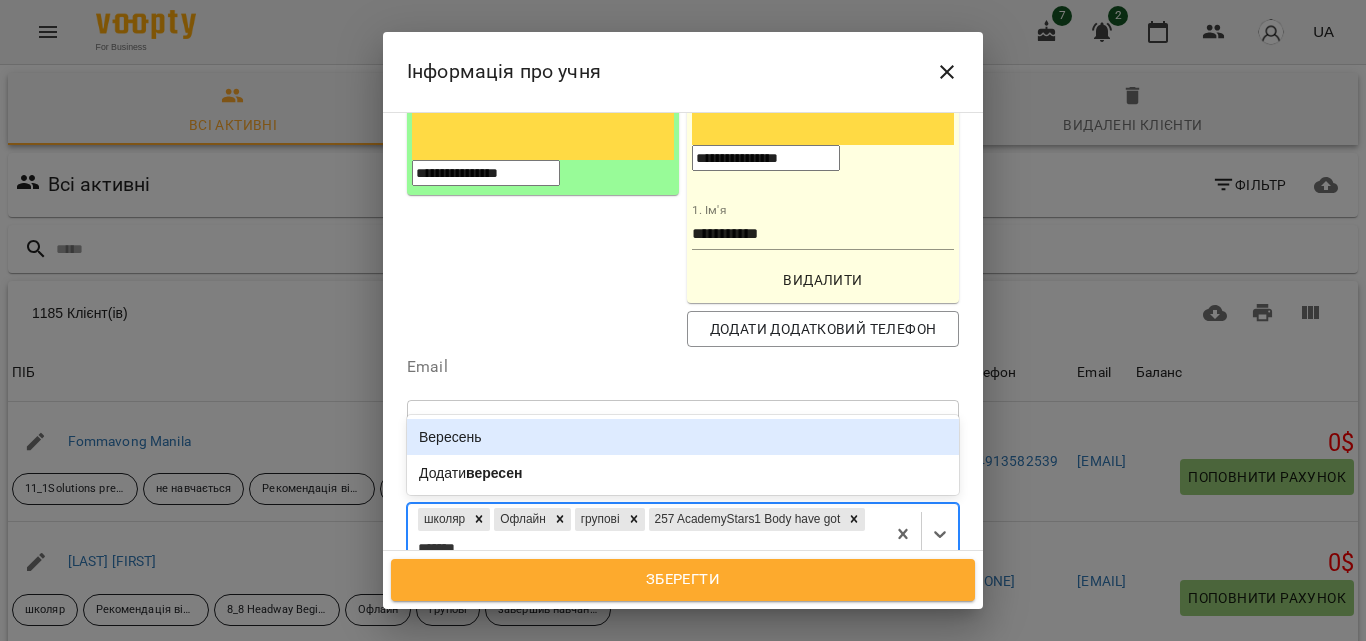 click on "Вересень" at bounding box center (683, 437) 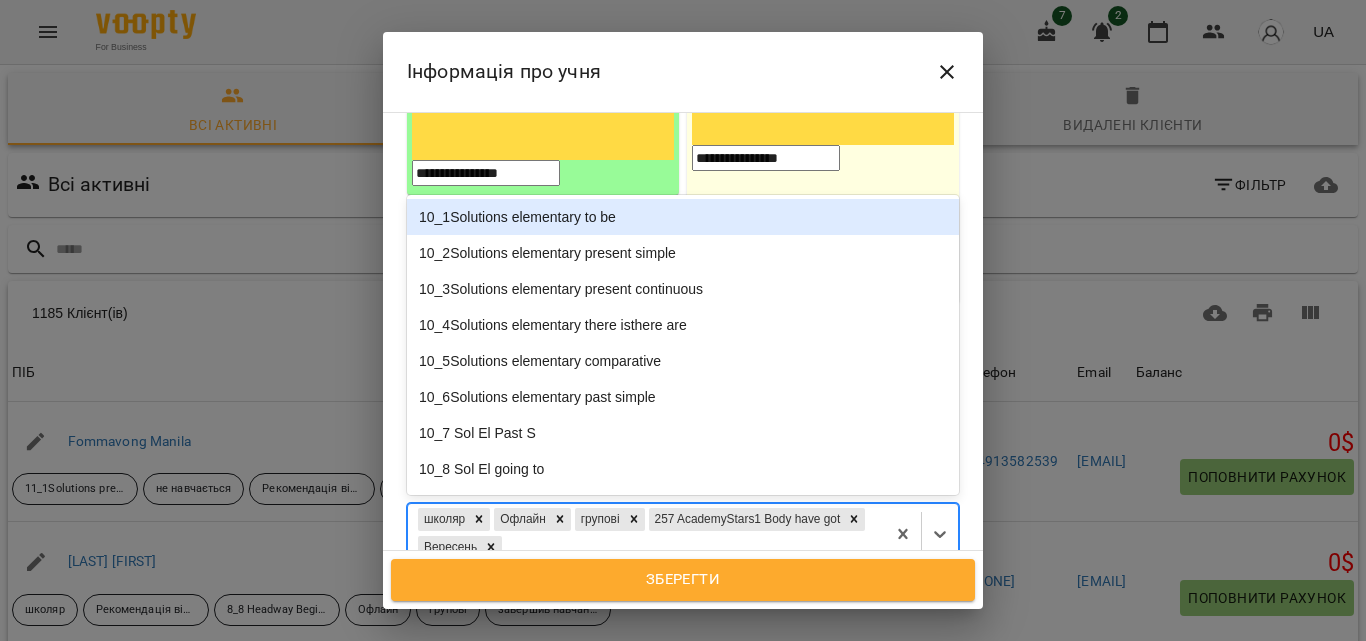 click on "школяр Офлайн групові 257 AcademyStars1 Body have got Вересень" at bounding box center (646, 534) 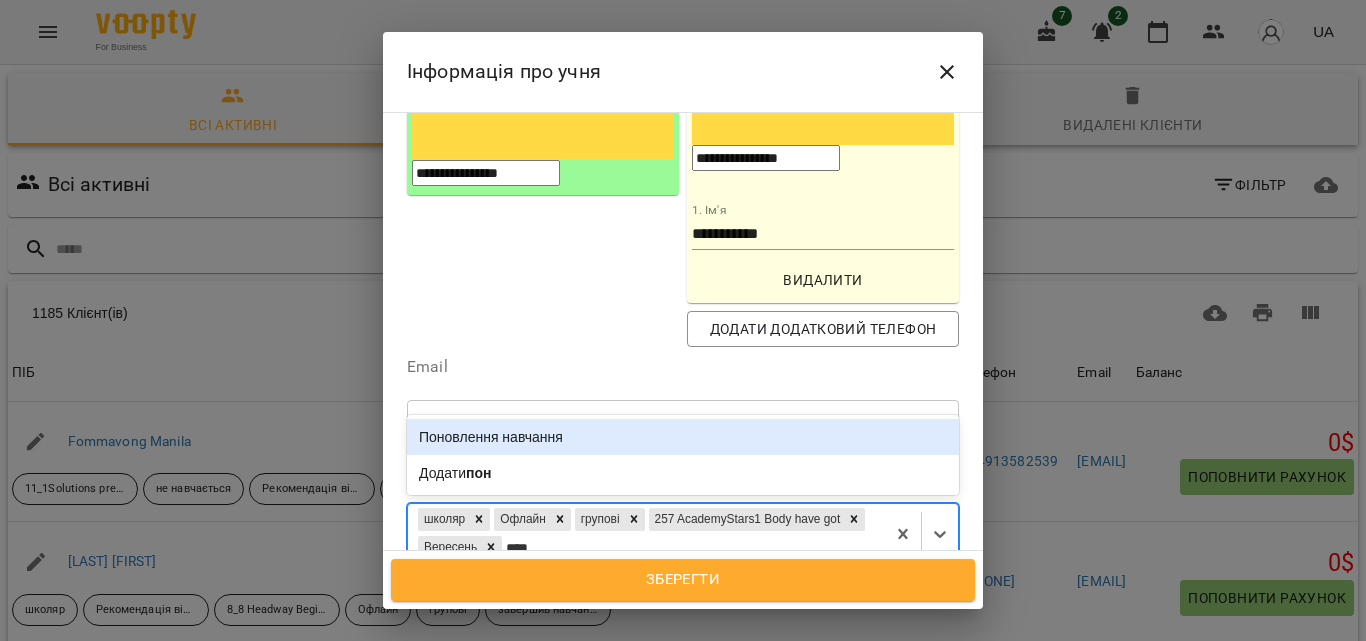 type on "*****" 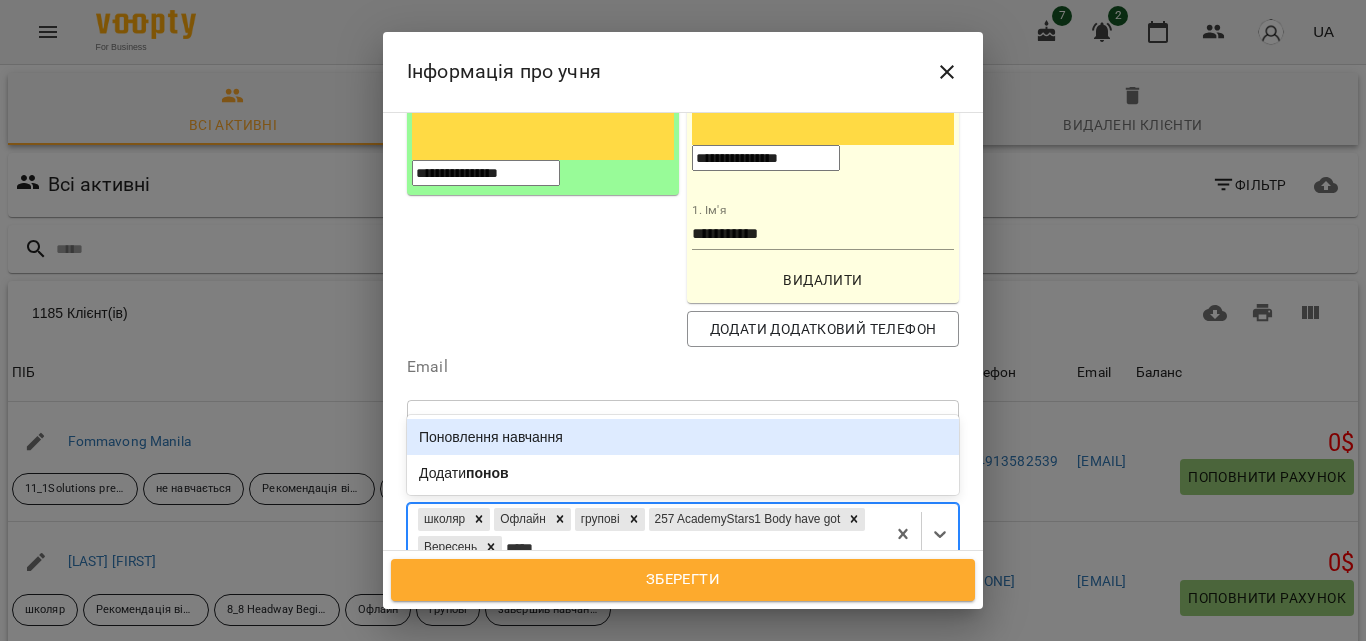 click on "Поновлення навчання" at bounding box center [683, 437] 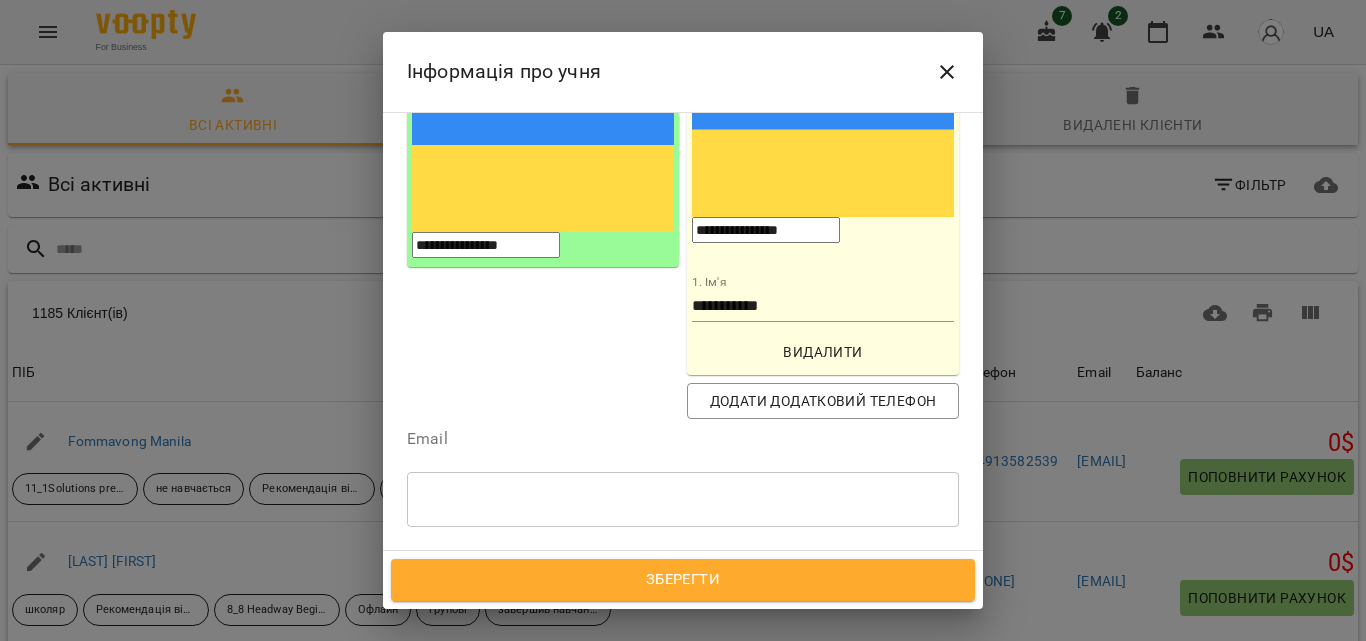 scroll, scrollTop: 306, scrollLeft: 0, axis: vertical 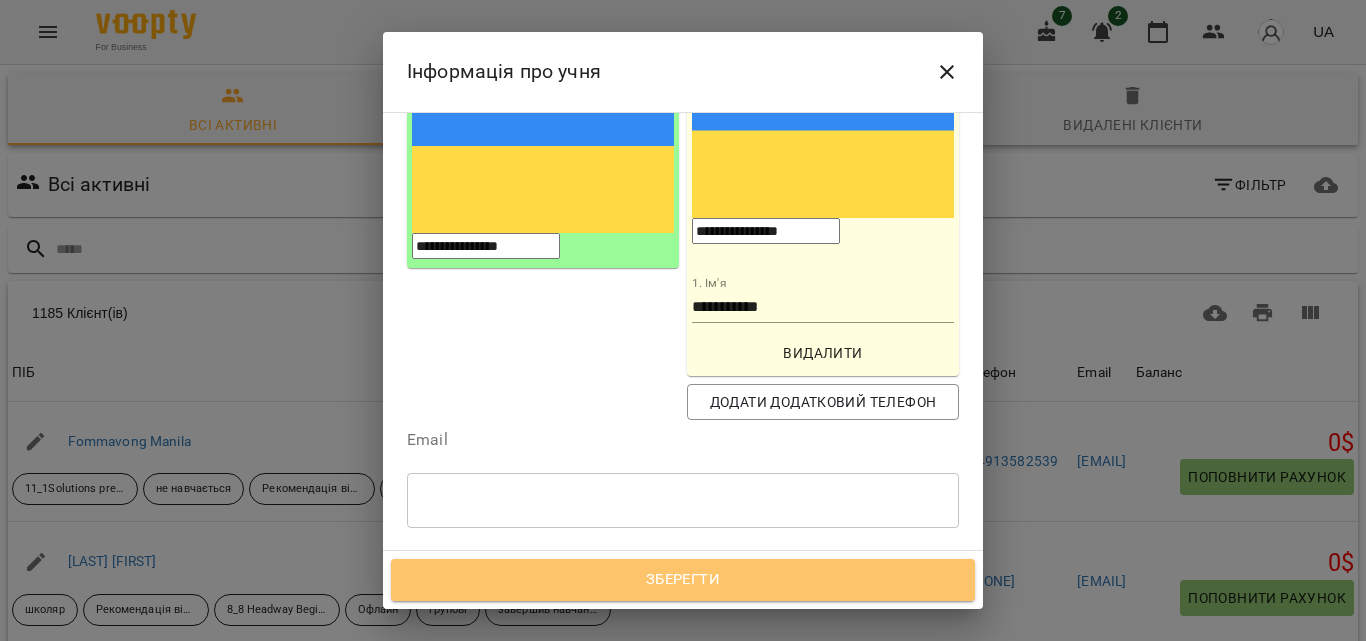 click on "Зберегти" at bounding box center [683, 580] 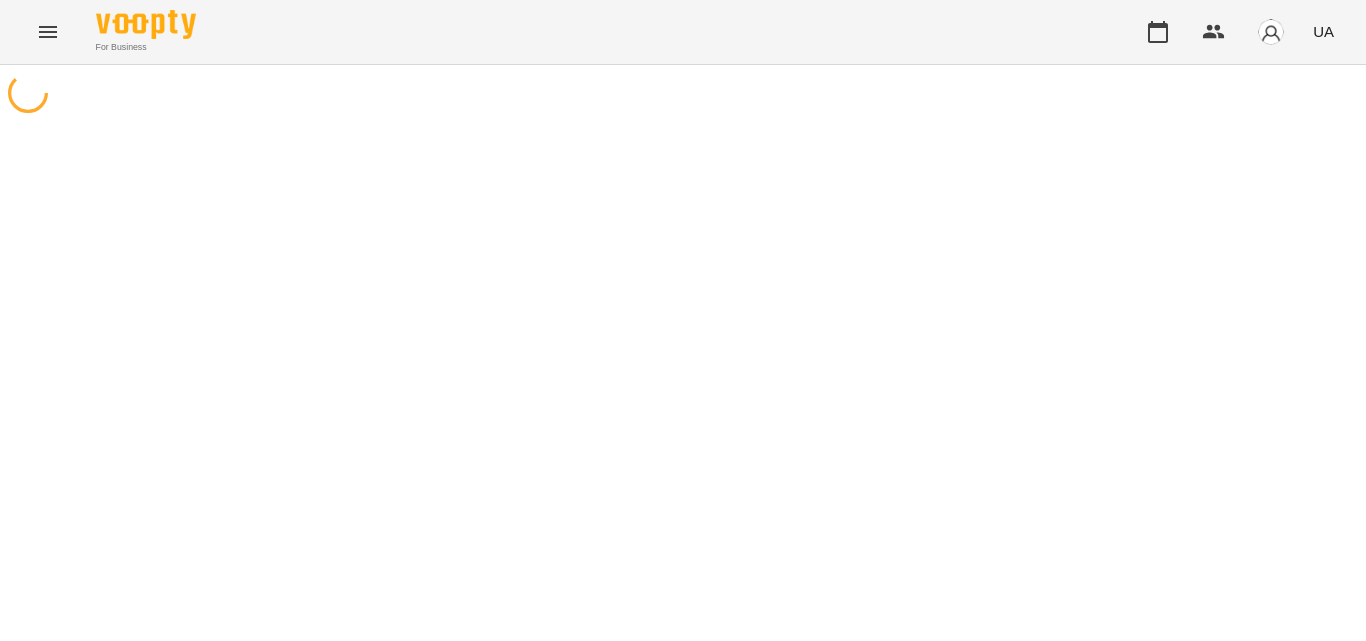 scroll, scrollTop: 0, scrollLeft: 0, axis: both 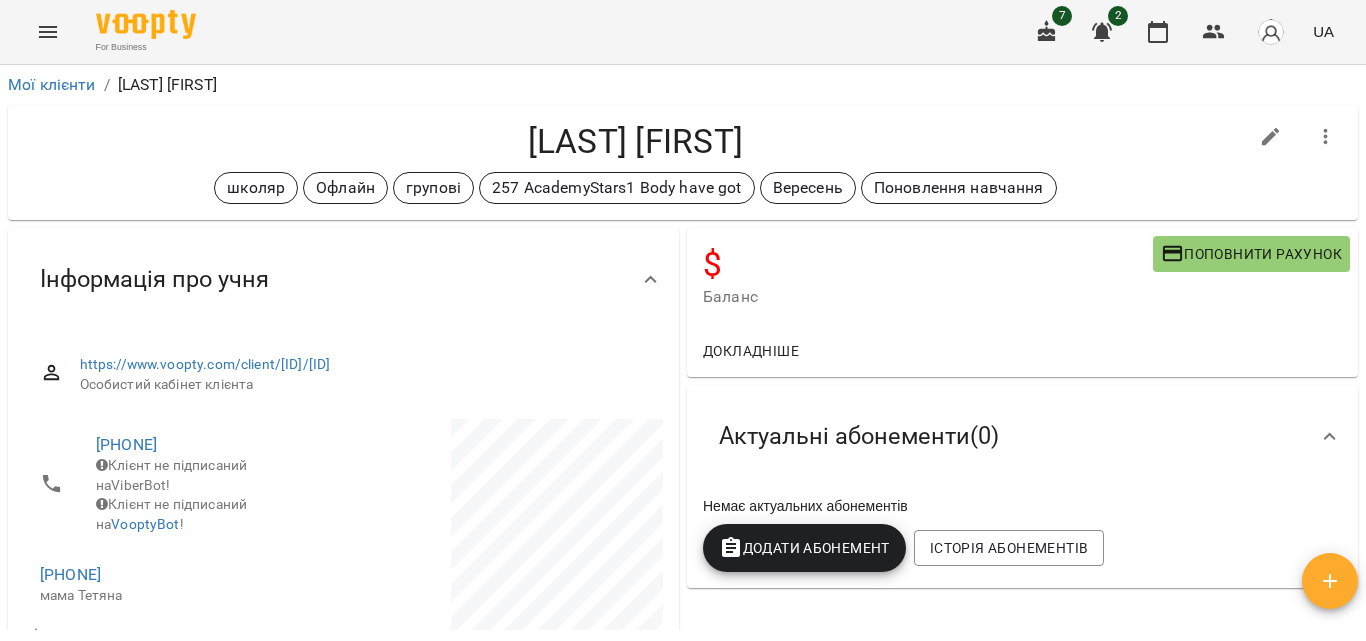 click 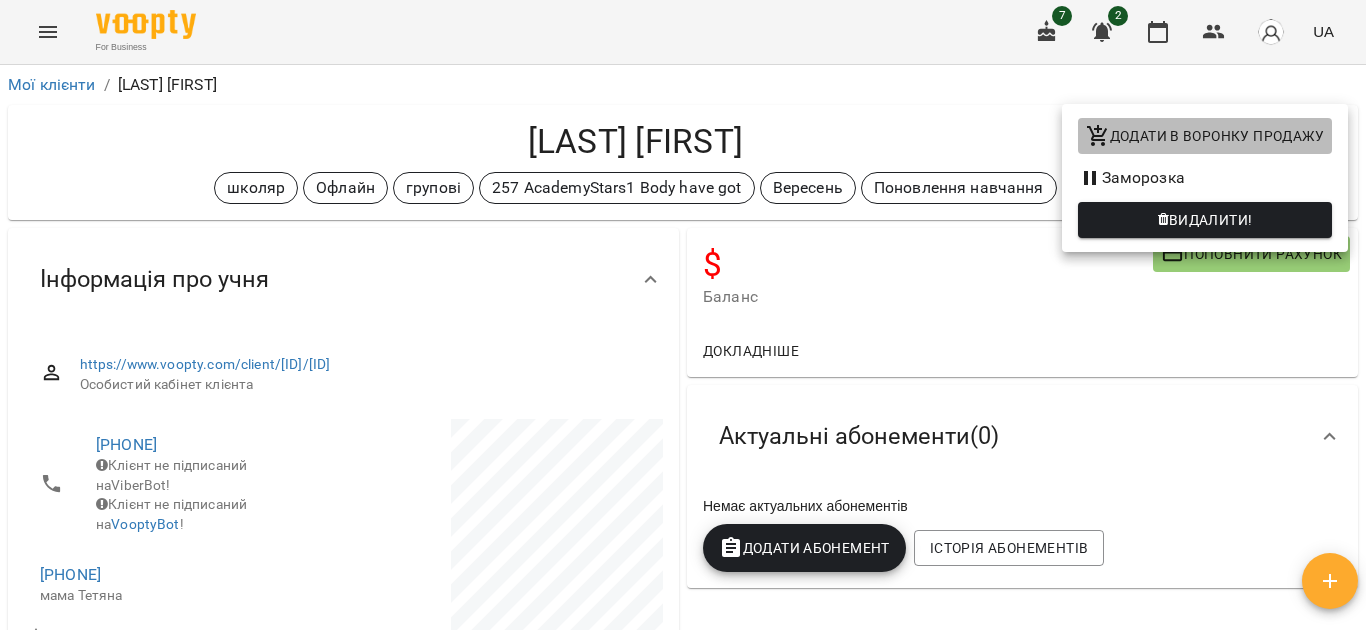 click on "Додати в воронку продажу" at bounding box center [1205, 136] 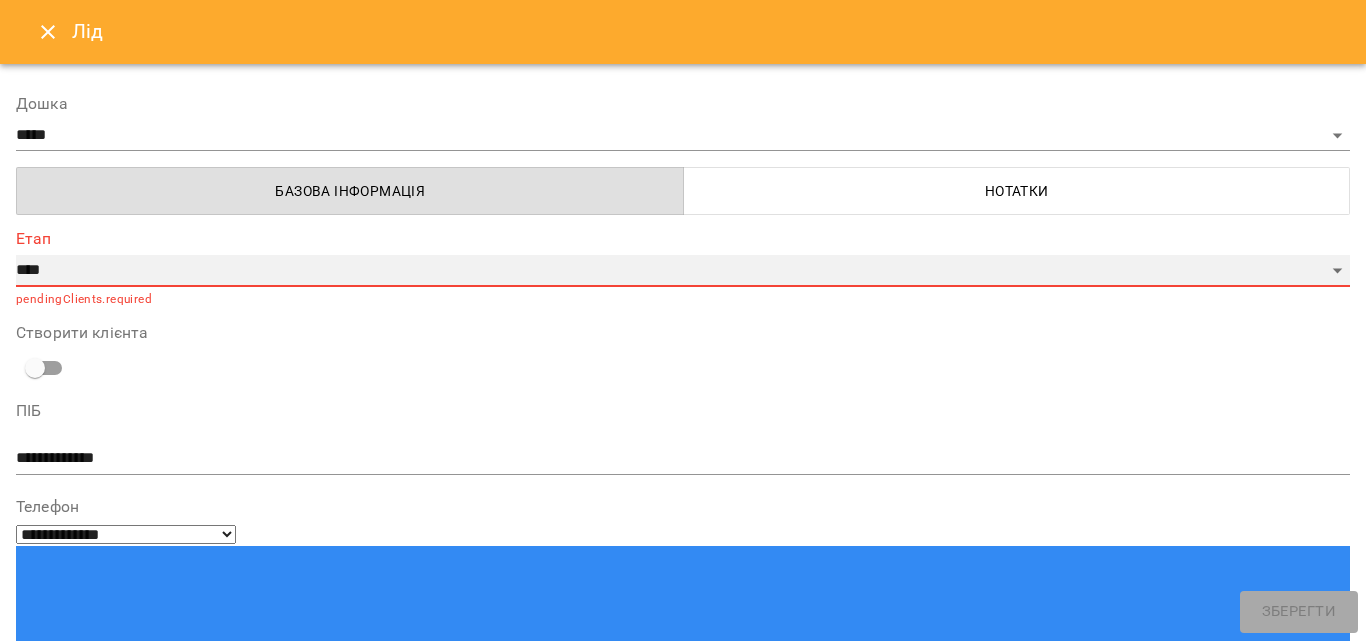 click on "**********" at bounding box center (683, 271) 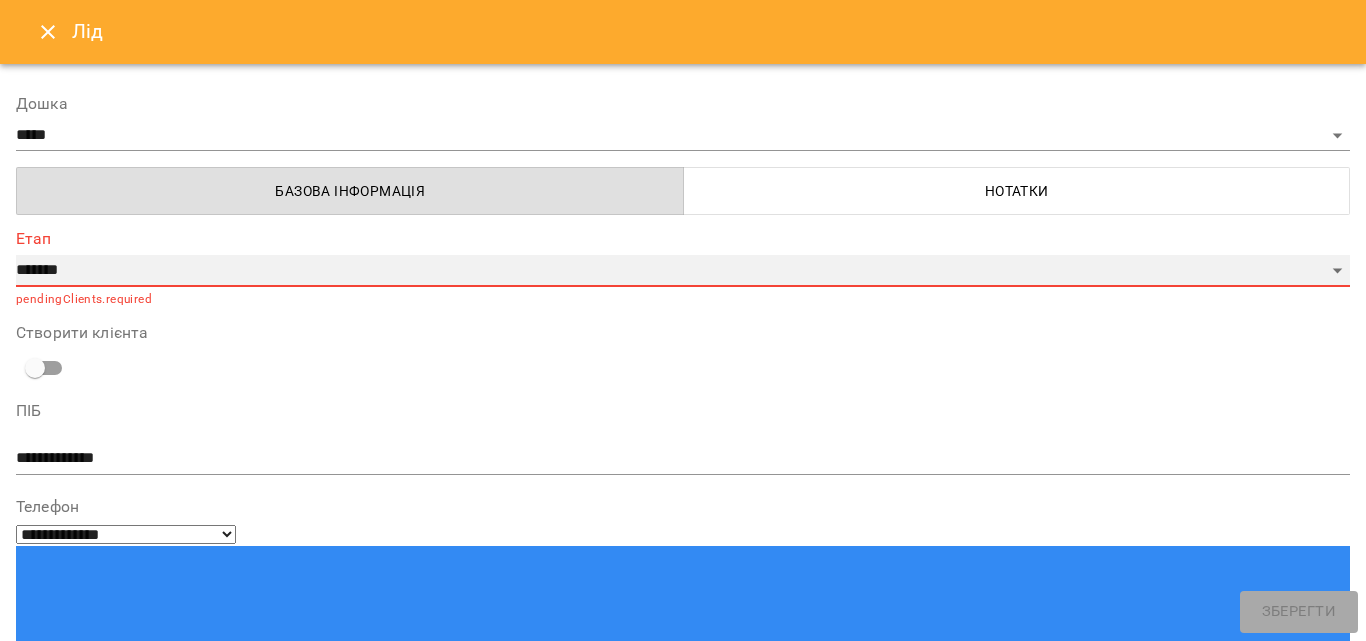 click on "**********" at bounding box center (683, 271) 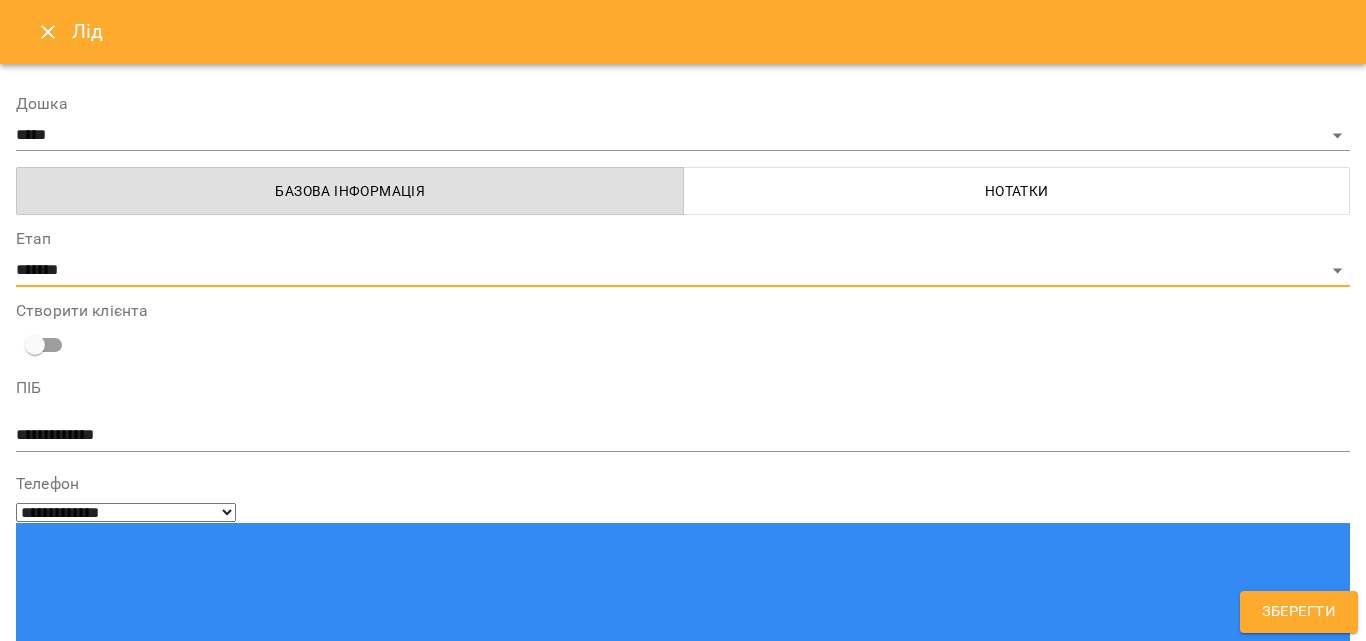 click on "Зберегти" at bounding box center [1299, 612] 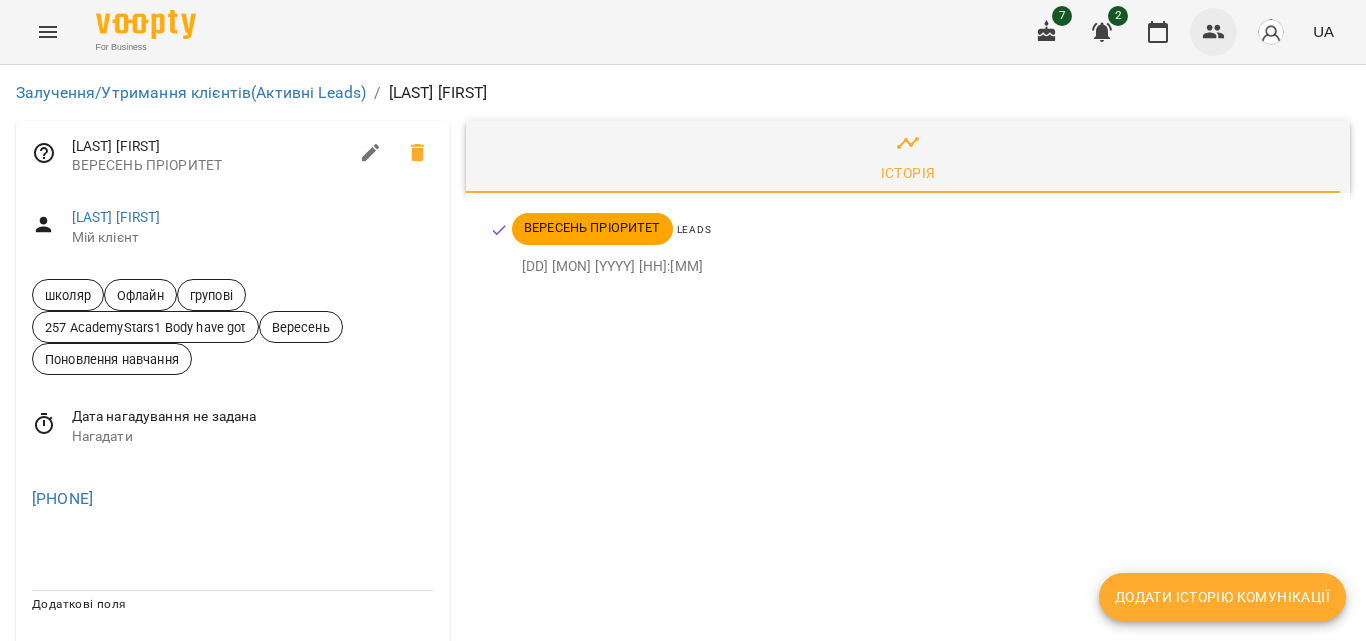 click at bounding box center (1214, 32) 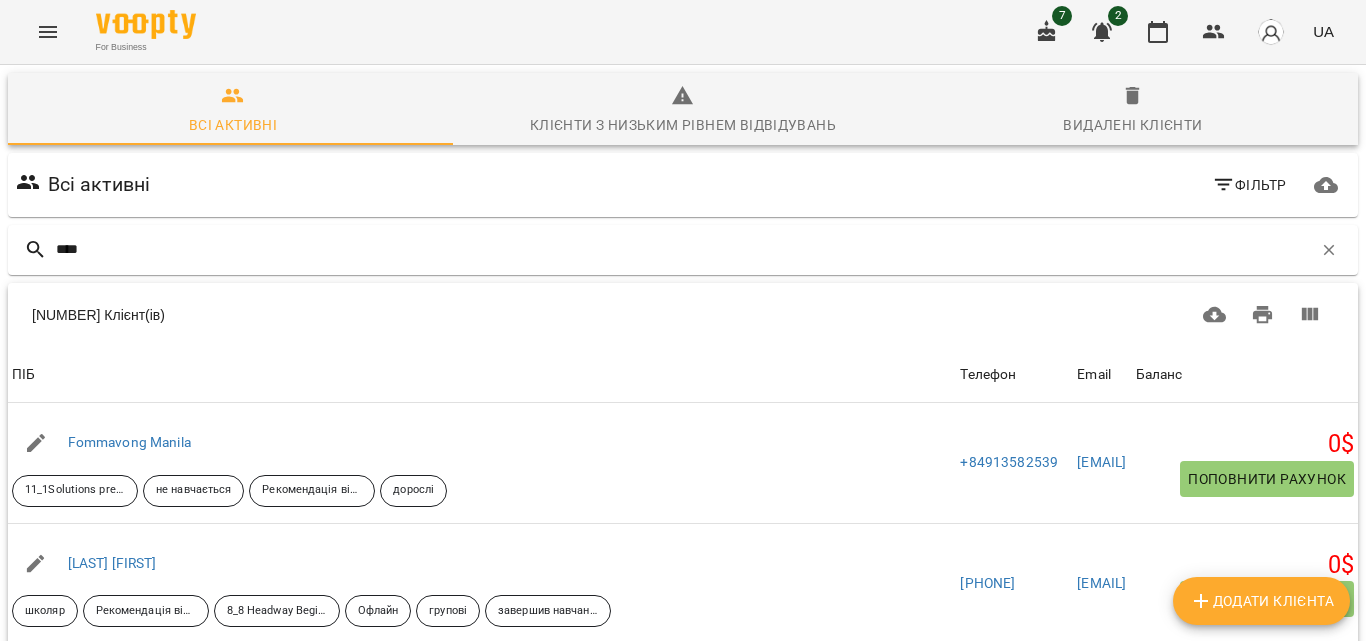 type on "****" 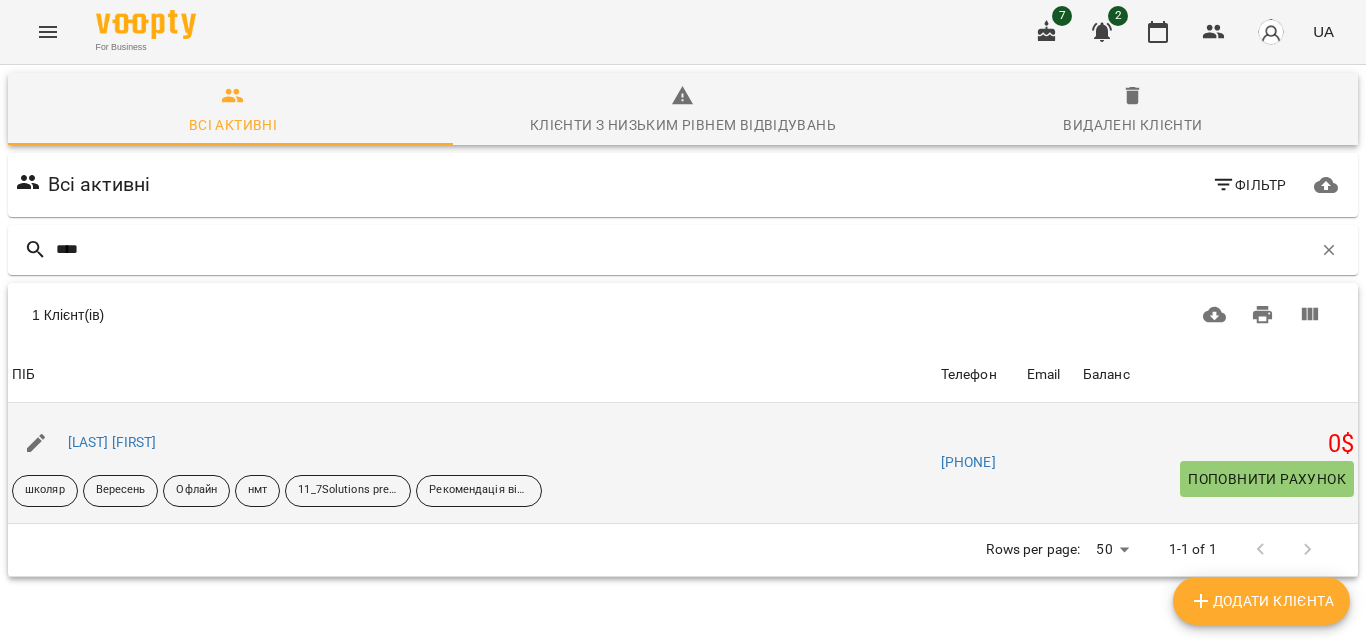 click on "Корж Назар" at bounding box center (112, 443) 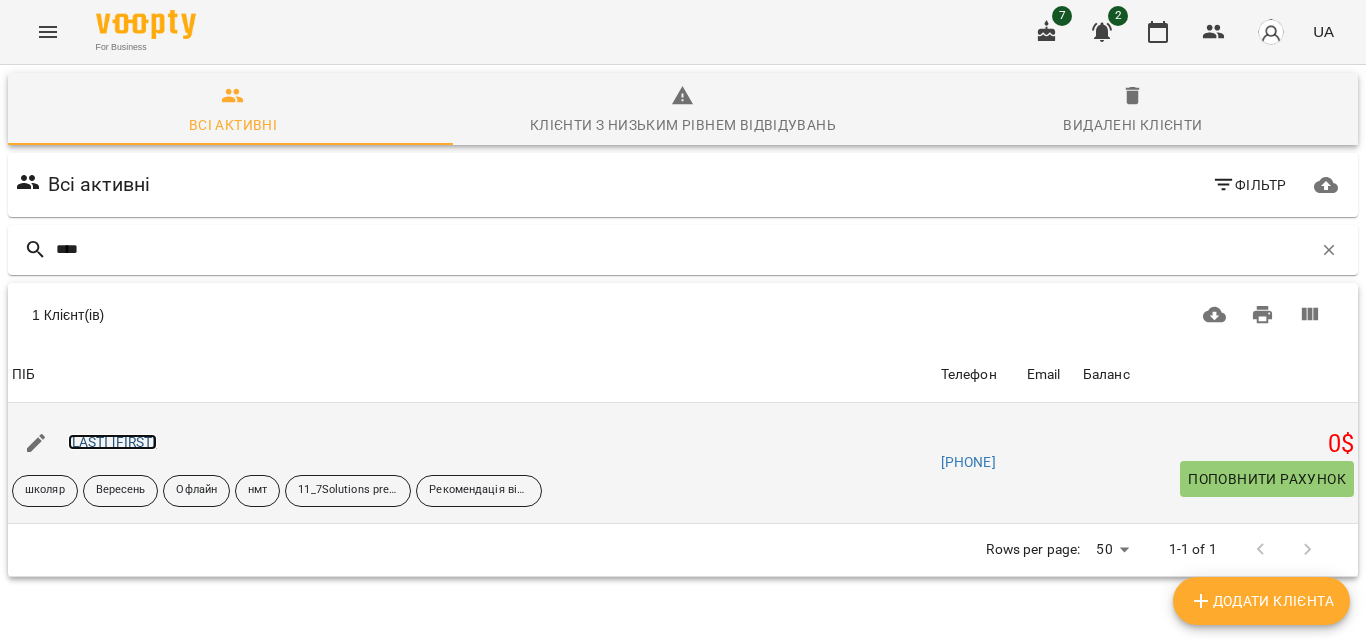 click on "Корж Назар" at bounding box center [112, 442] 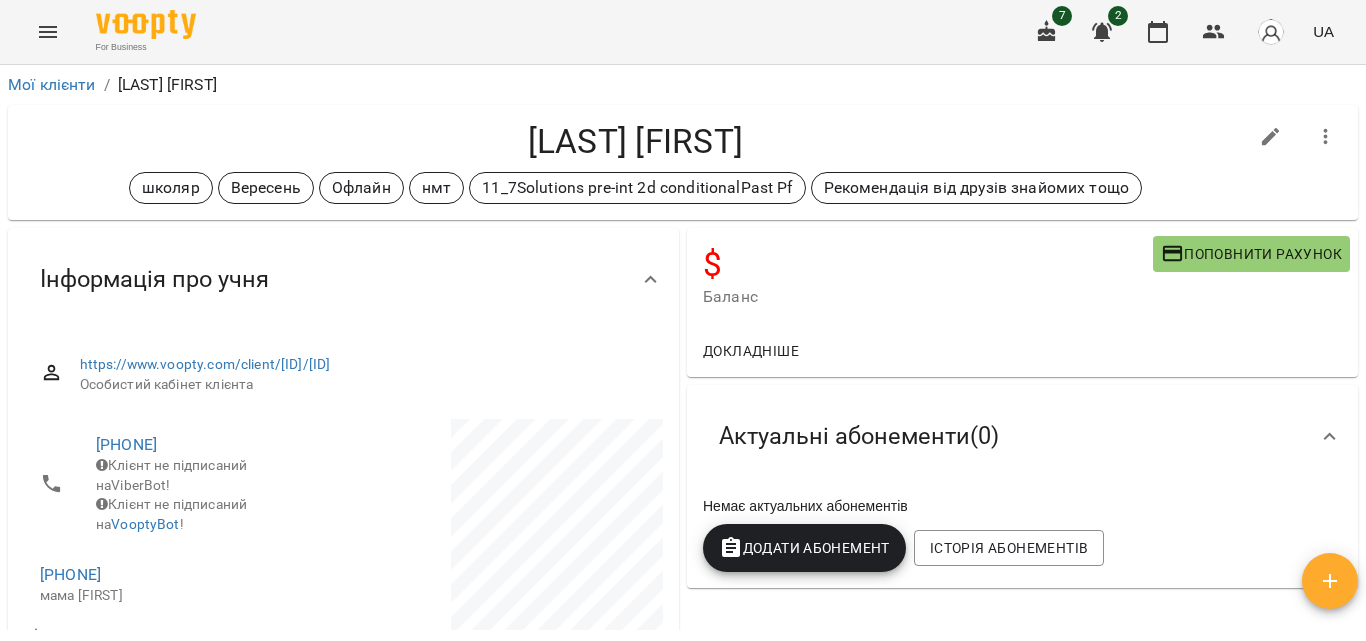 click 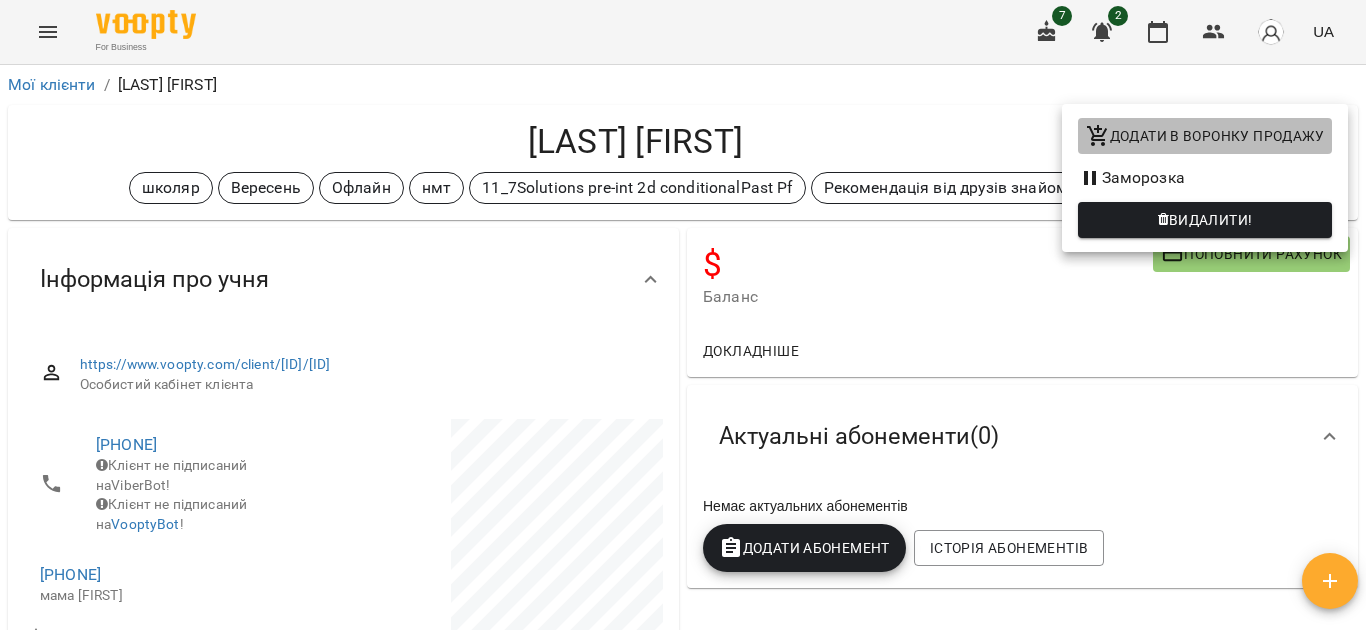 click on "Додати в воронку продажу" at bounding box center [1205, 136] 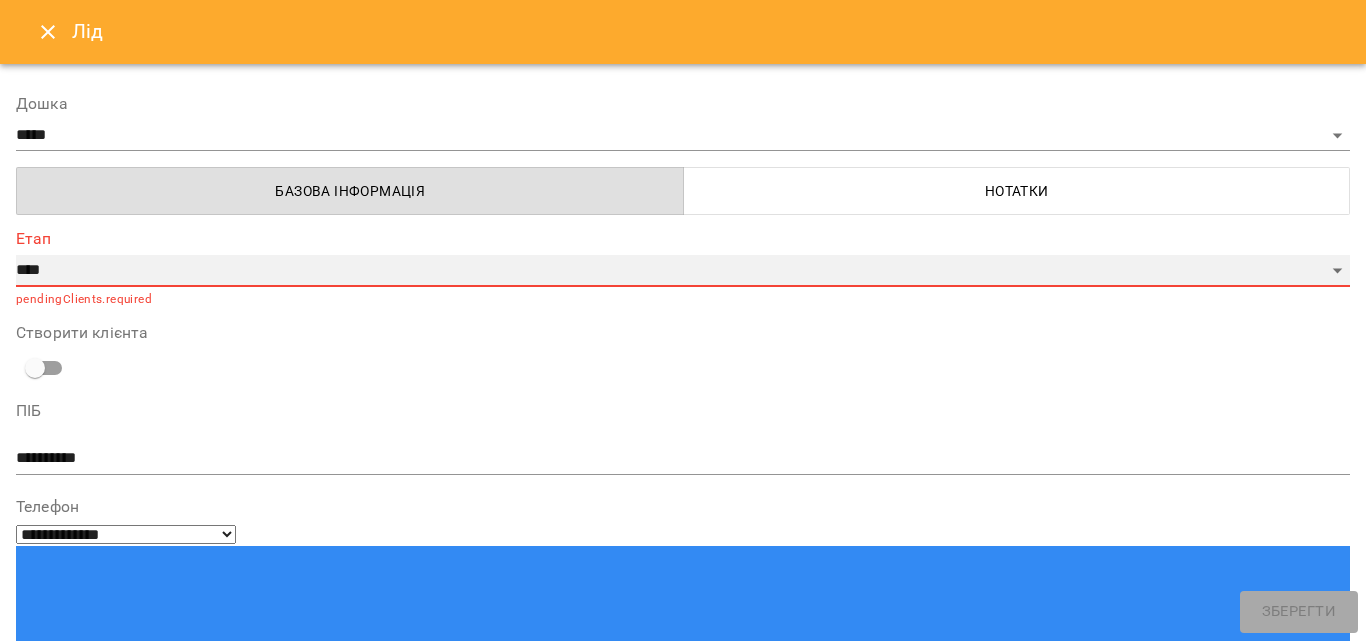 click on "**********" at bounding box center [683, 271] 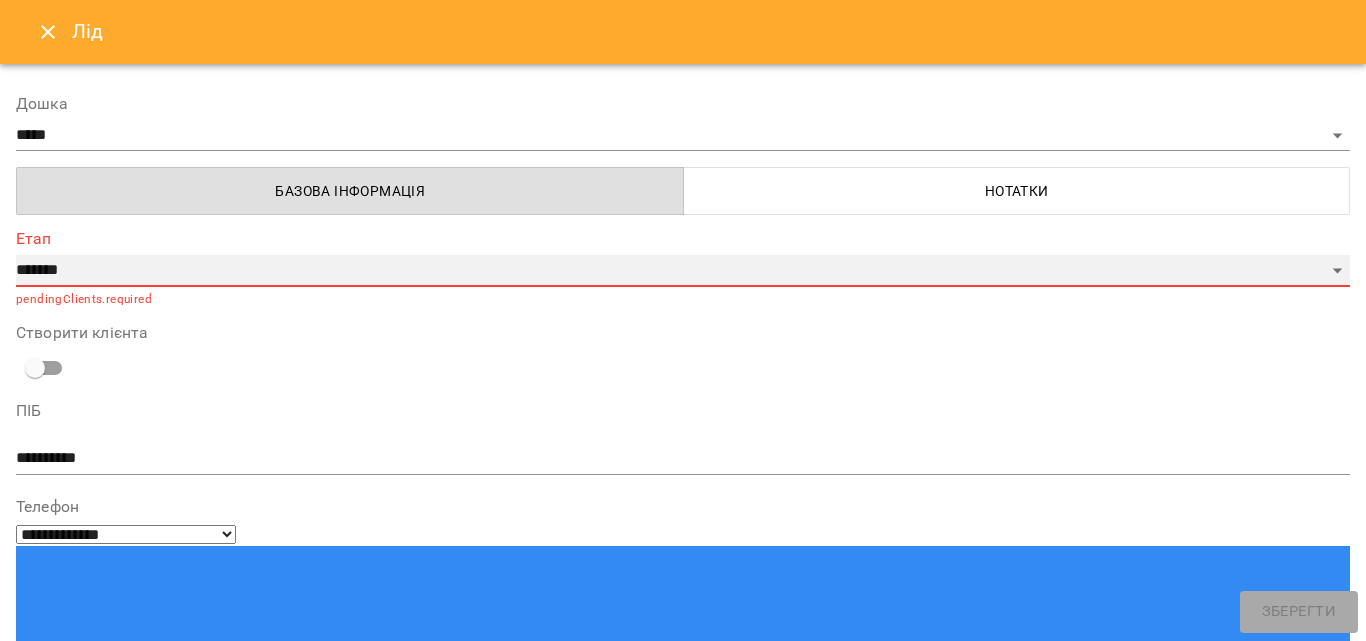 click on "**********" at bounding box center [683, 271] 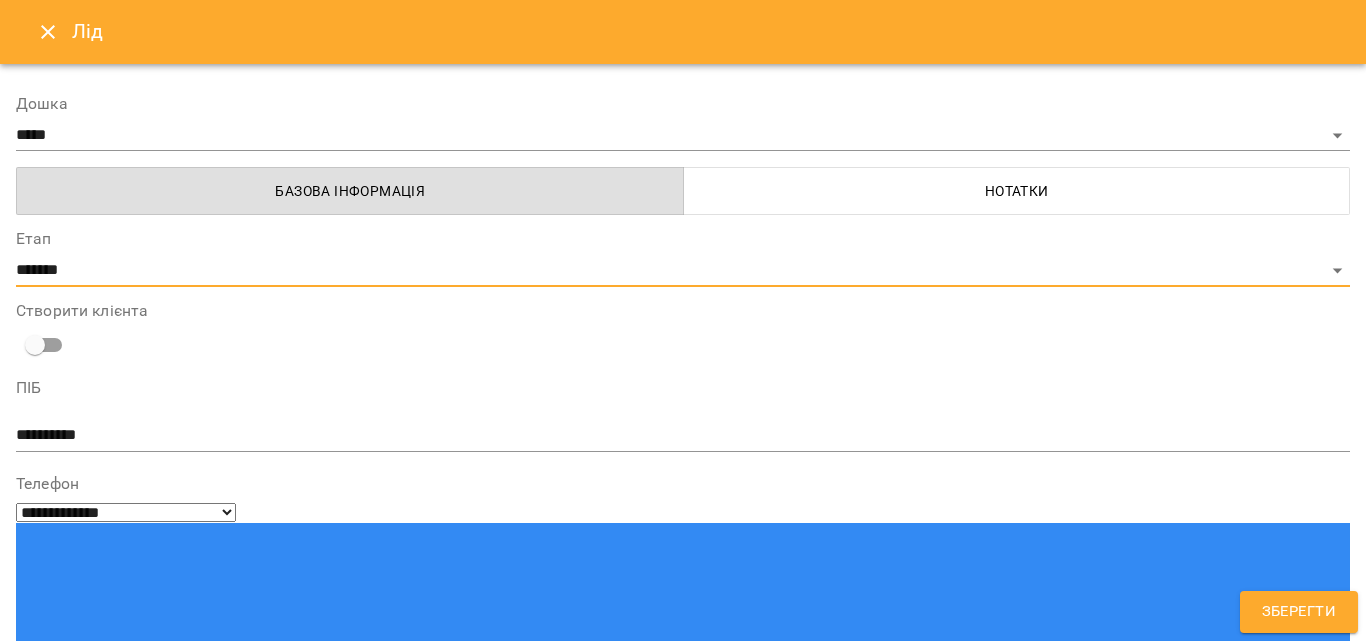 click on "Зберегти" at bounding box center [1299, 612] 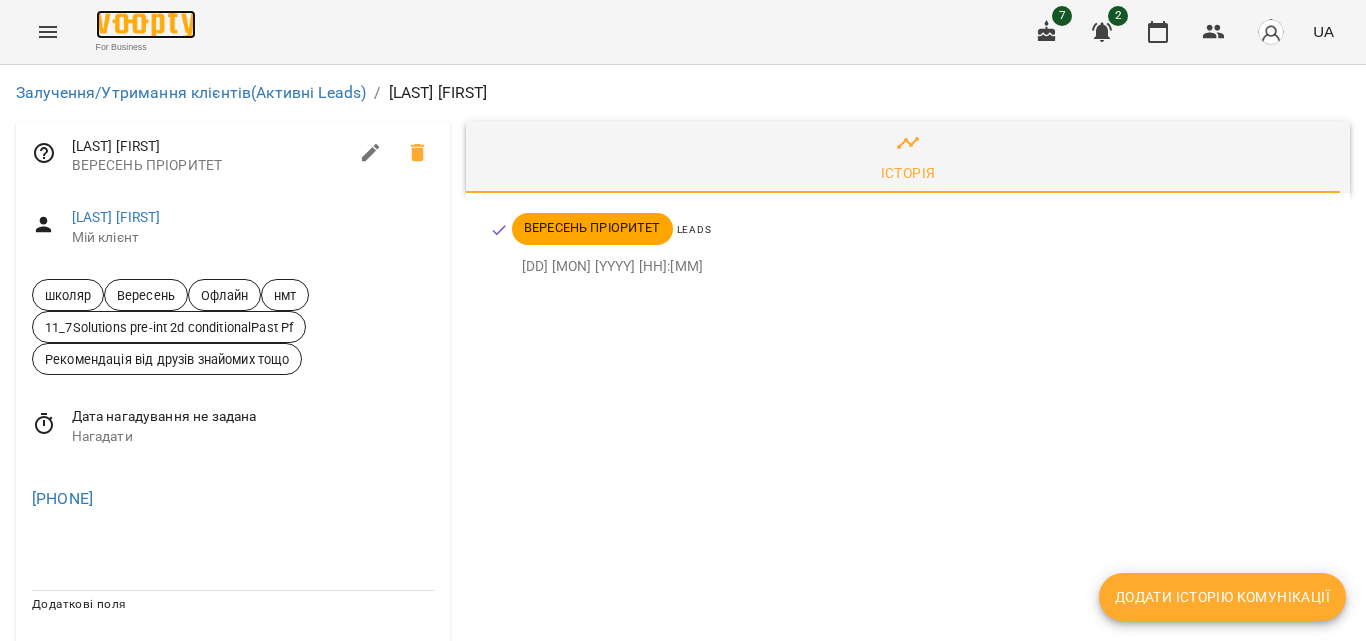 click at bounding box center (146, 24) 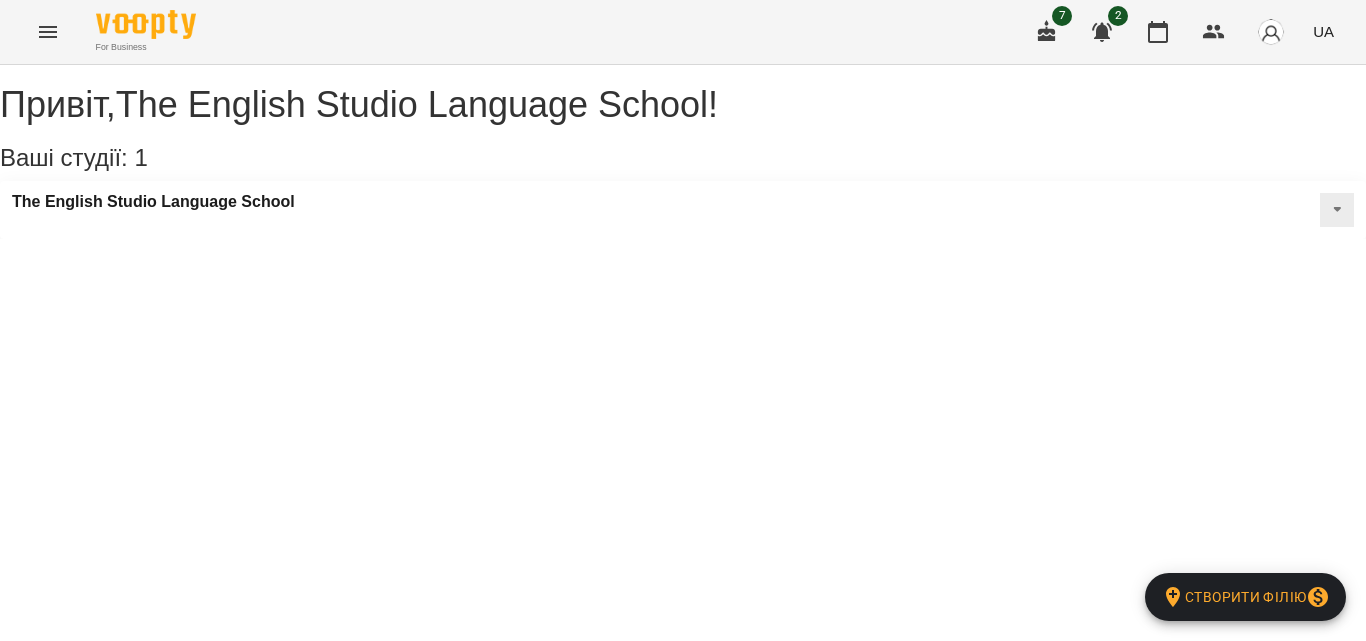 click at bounding box center (48, 32) 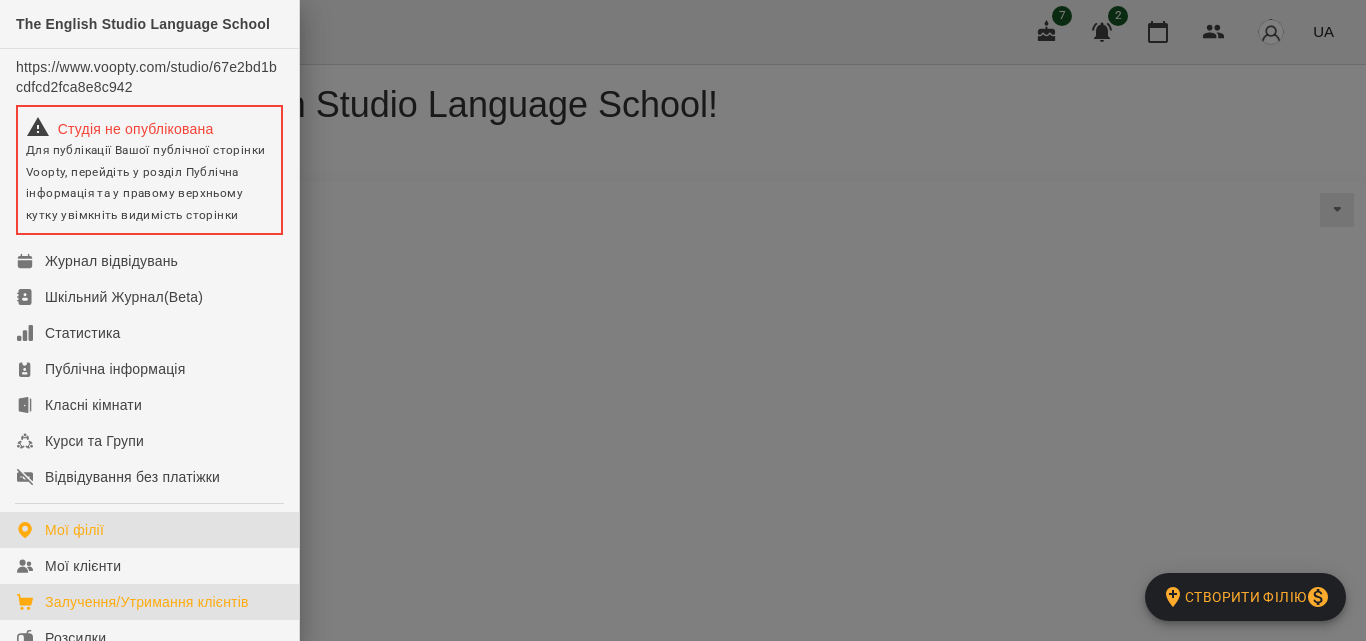 click on "Залучення/Утримання клієнтів" at bounding box center [149, 602] 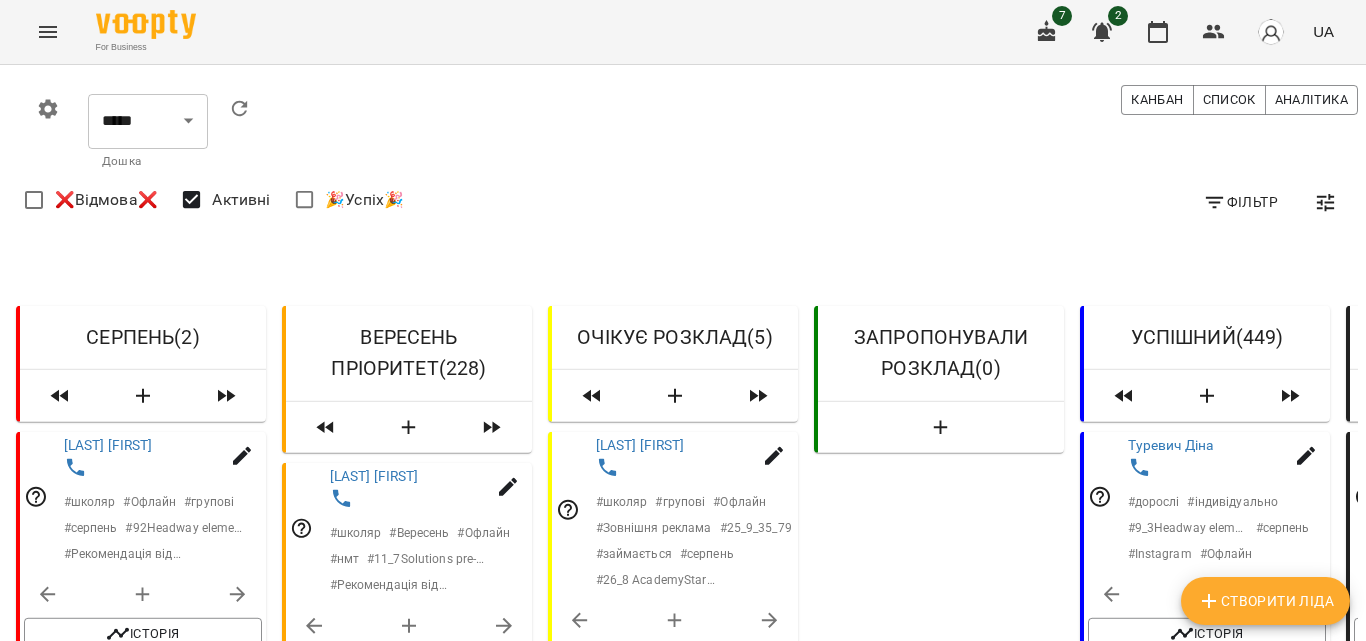 scroll, scrollTop: 18, scrollLeft: 0, axis: vertical 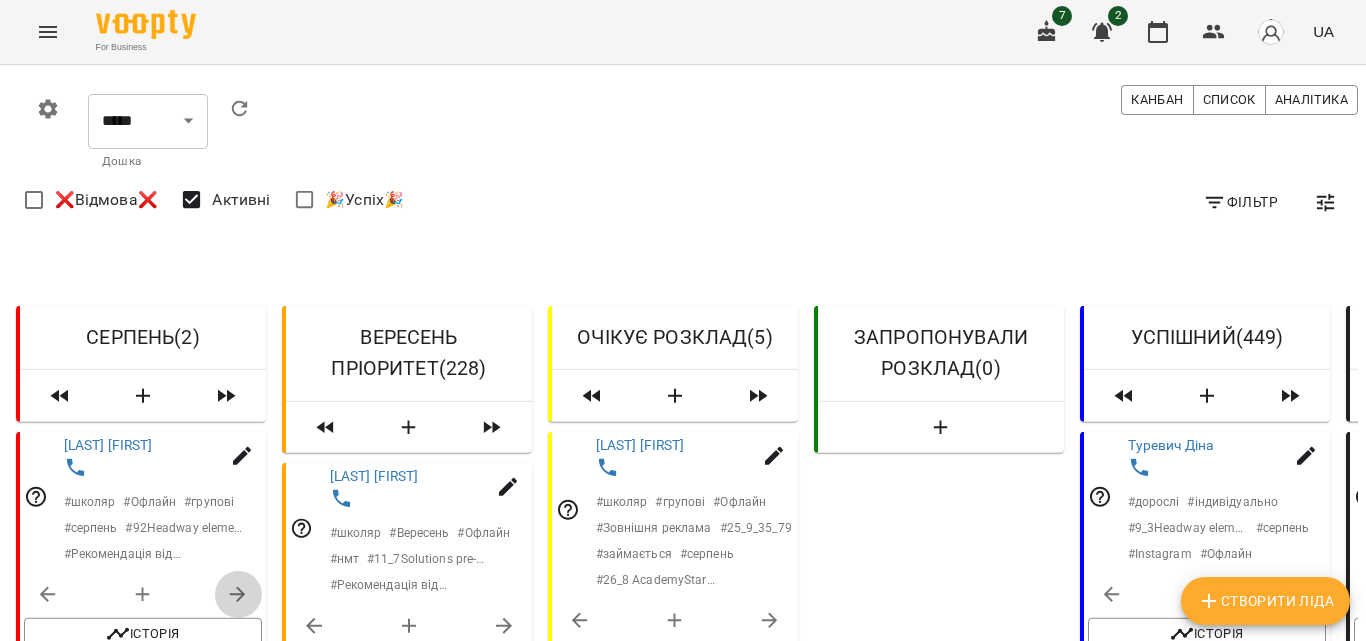 click at bounding box center (238, 595) 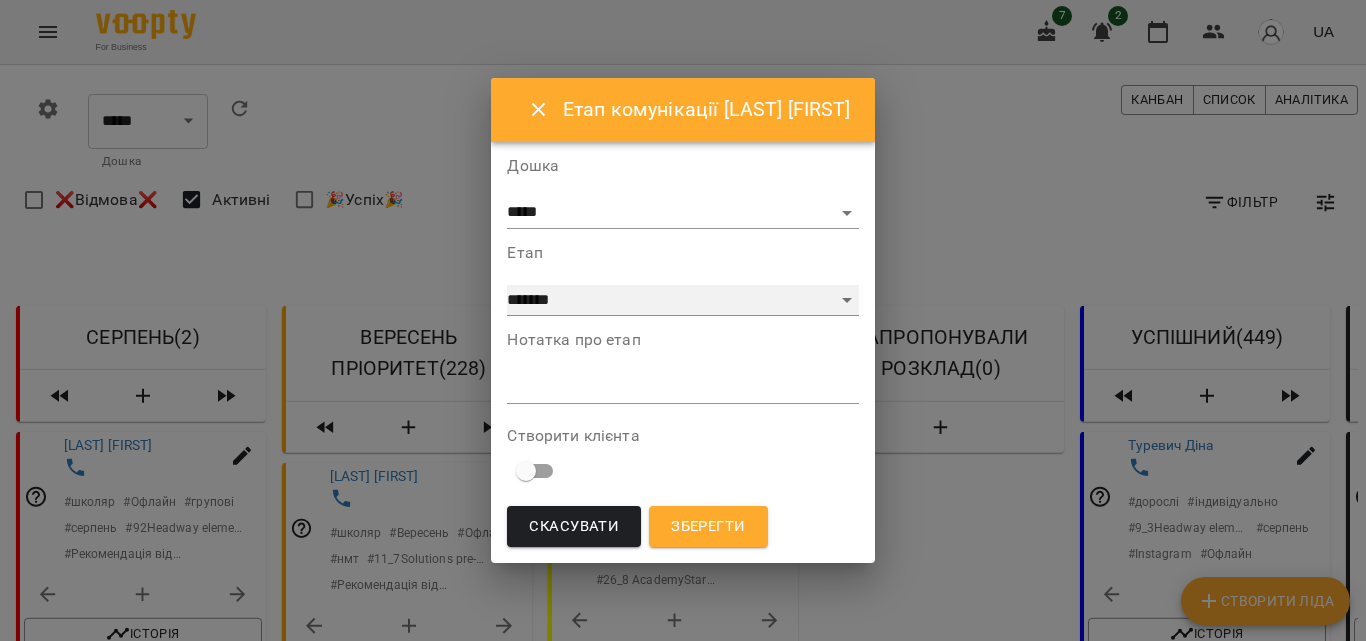 click on "**********" at bounding box center (682, 301) 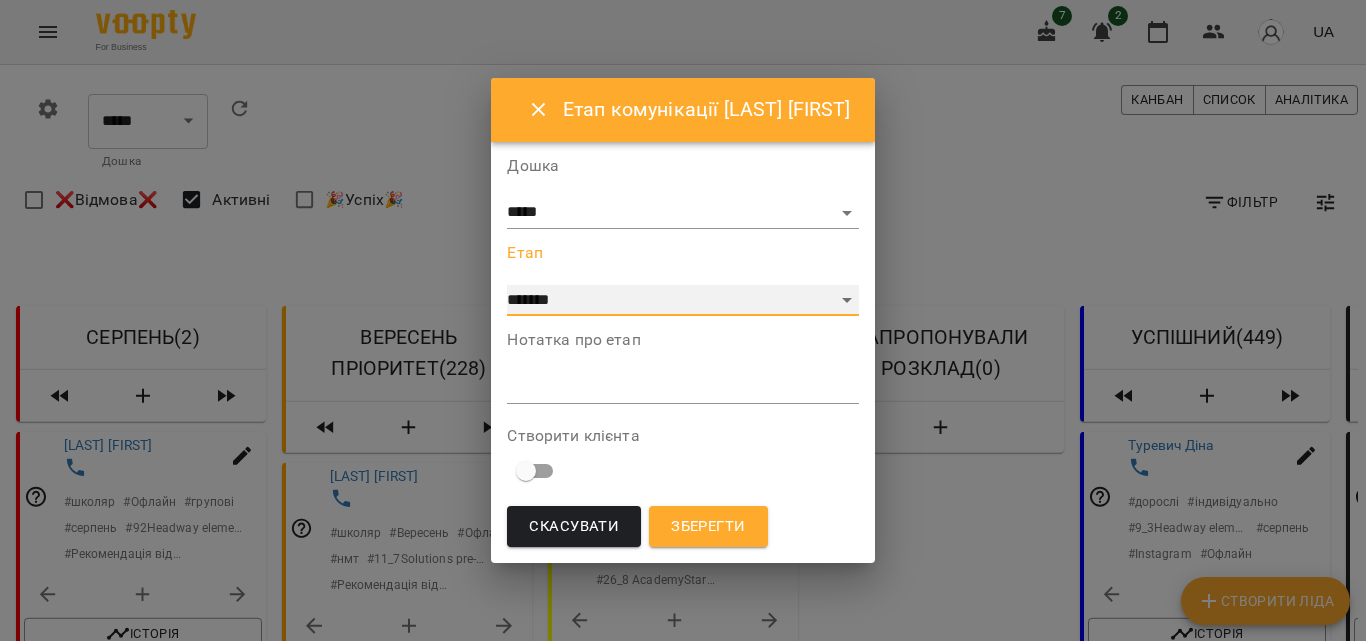 select on "*" 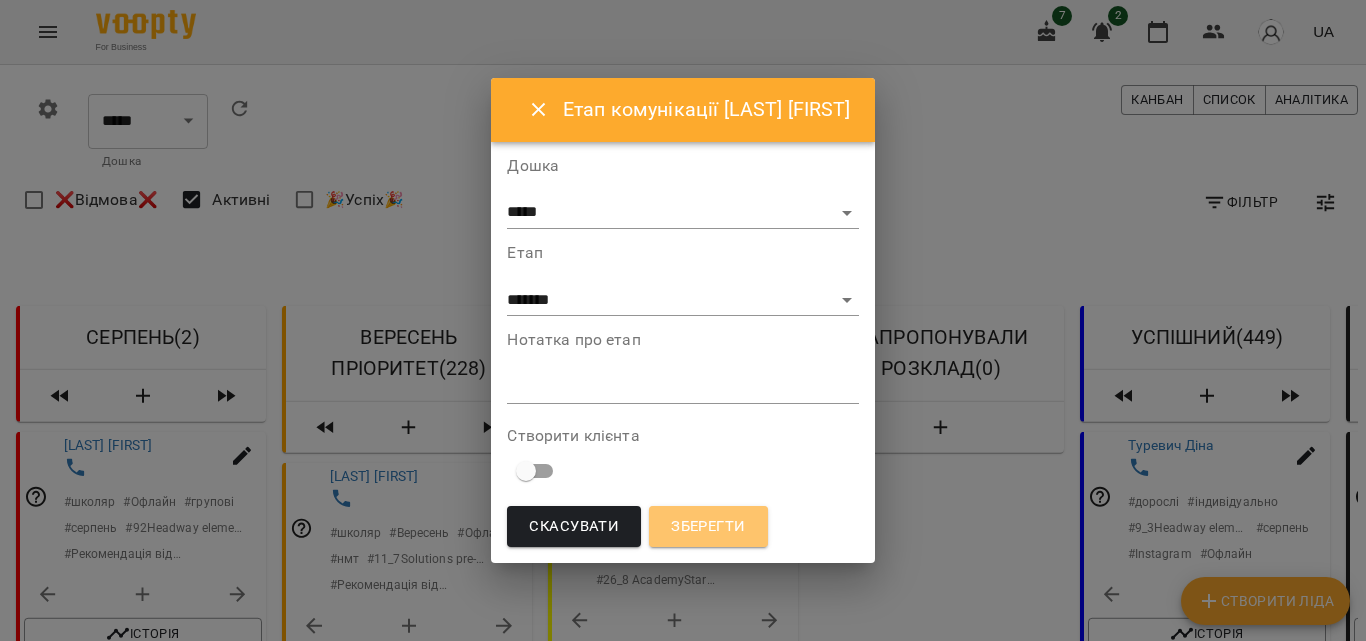 click on "Зберегти" at bounding box center (708, 527) 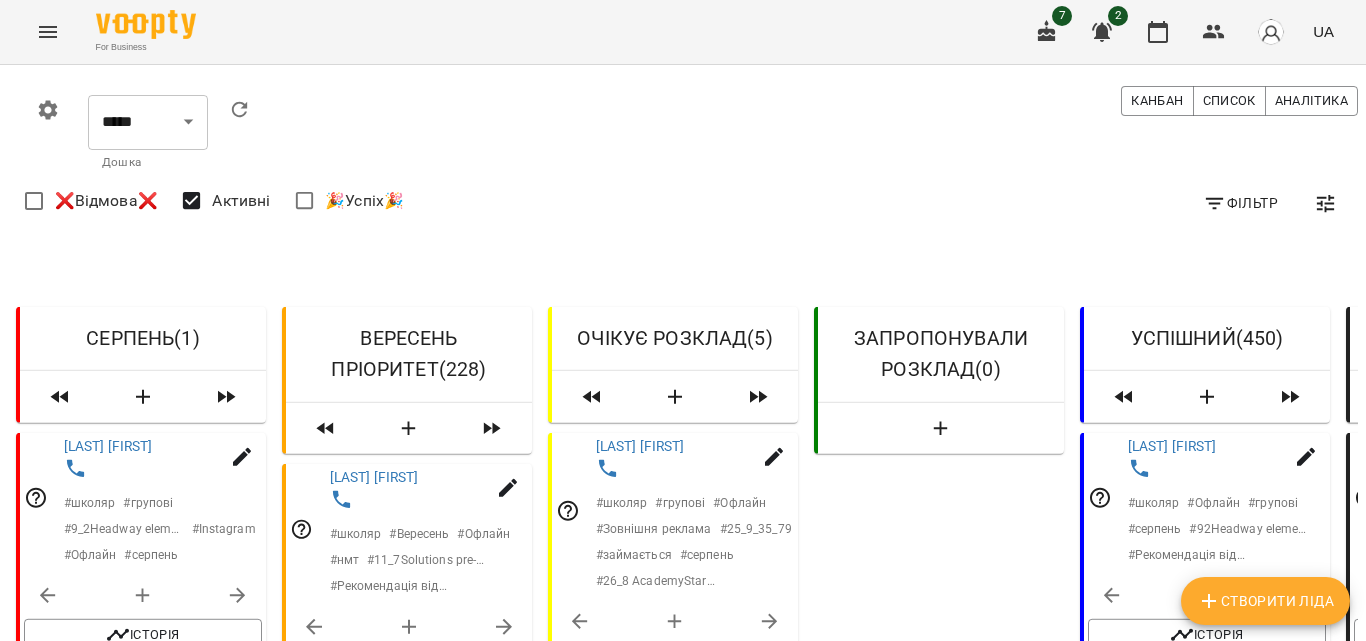 scroll, scrollTop: 0, scrollLeft: 0, axis: both 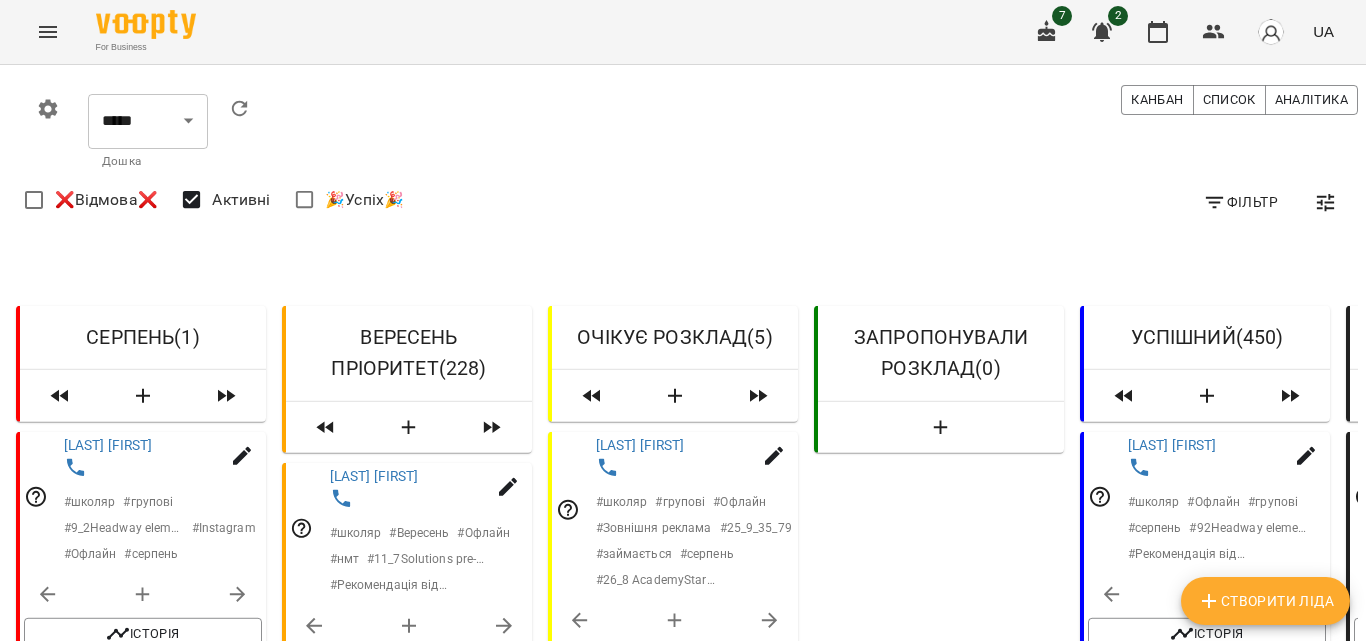 click on "Нотатки" at bounding box center [330, 2143] 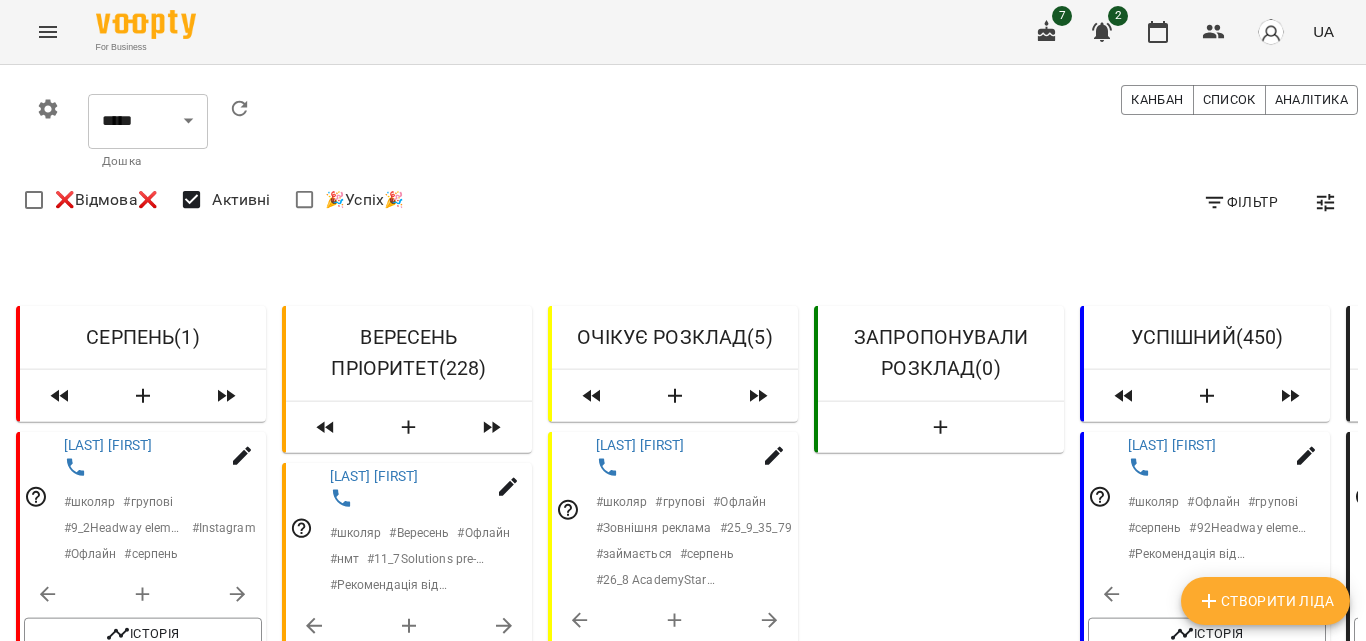 scroll, scrollTop: 0, scrollLeft: 0, axis: both 